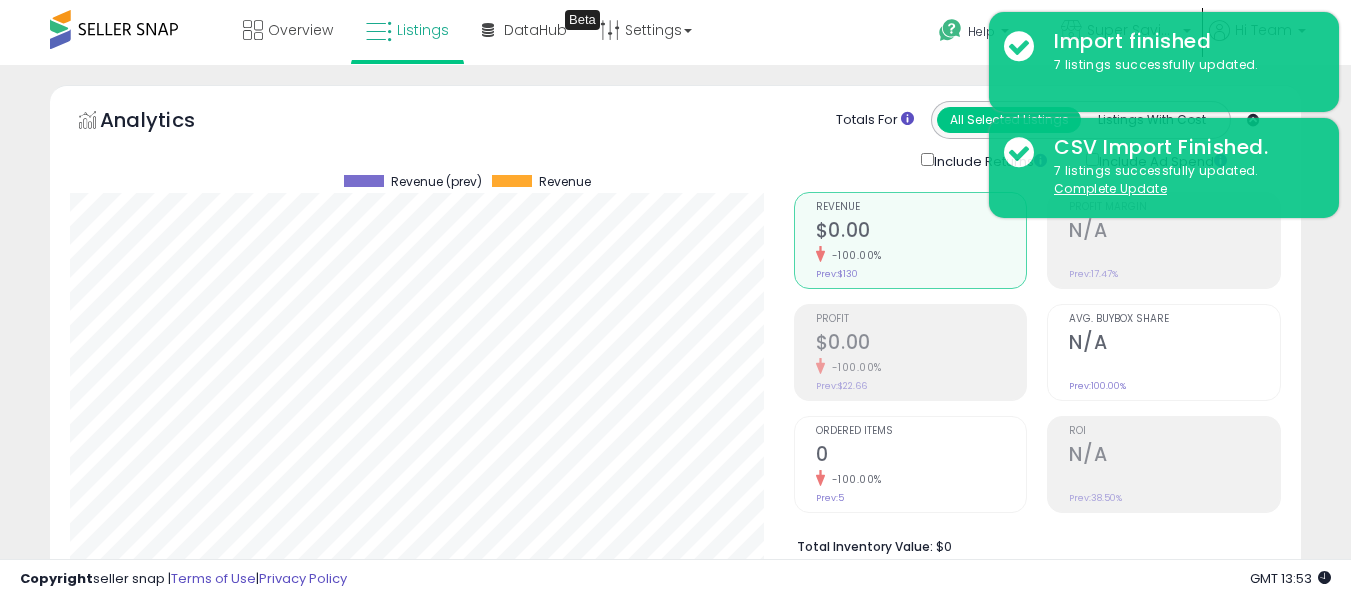 scroll, scrollTop: 871, scrollLeft: 0, axis: vertical 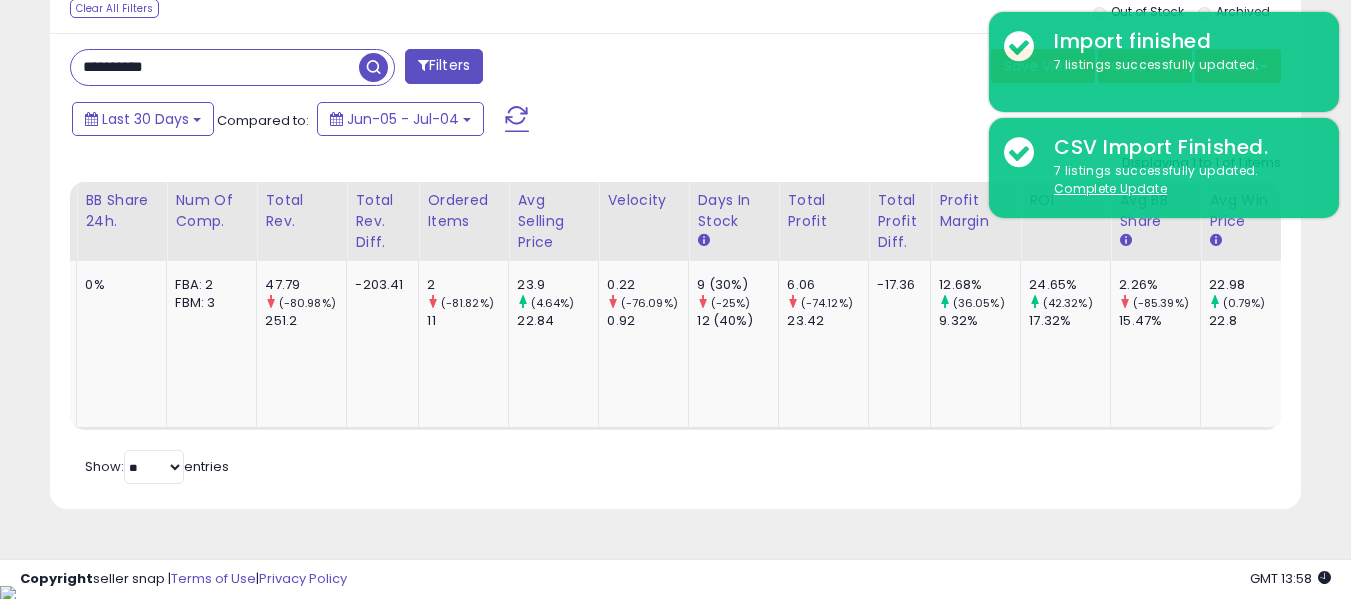click on "**********" at bounding box center [215, 67] 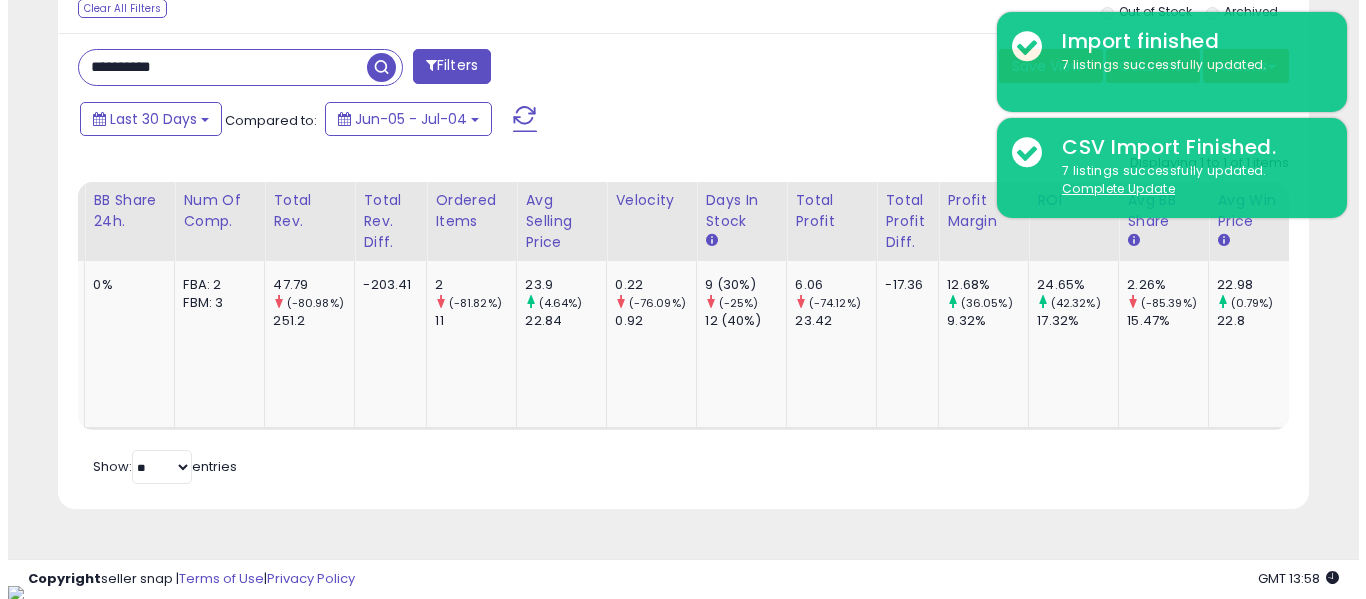 scroll, scrollTop: 671, scrollLeft: 0, axis: vertical 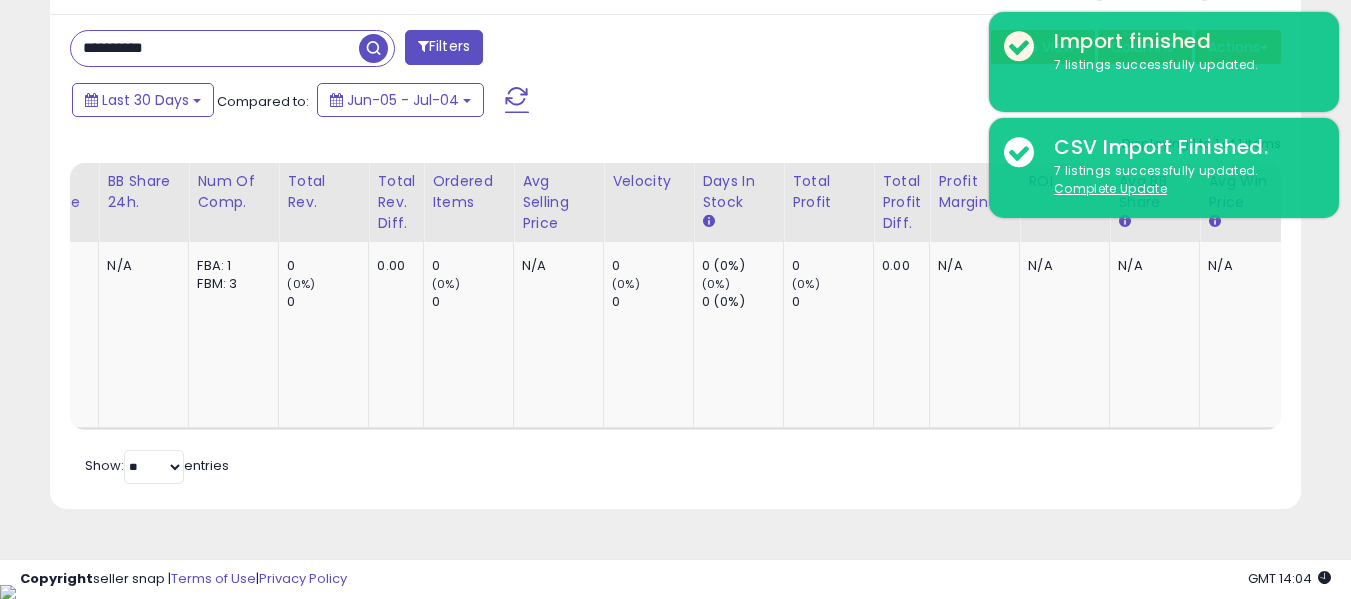 click on "**********" at bounding box center [215, 48] 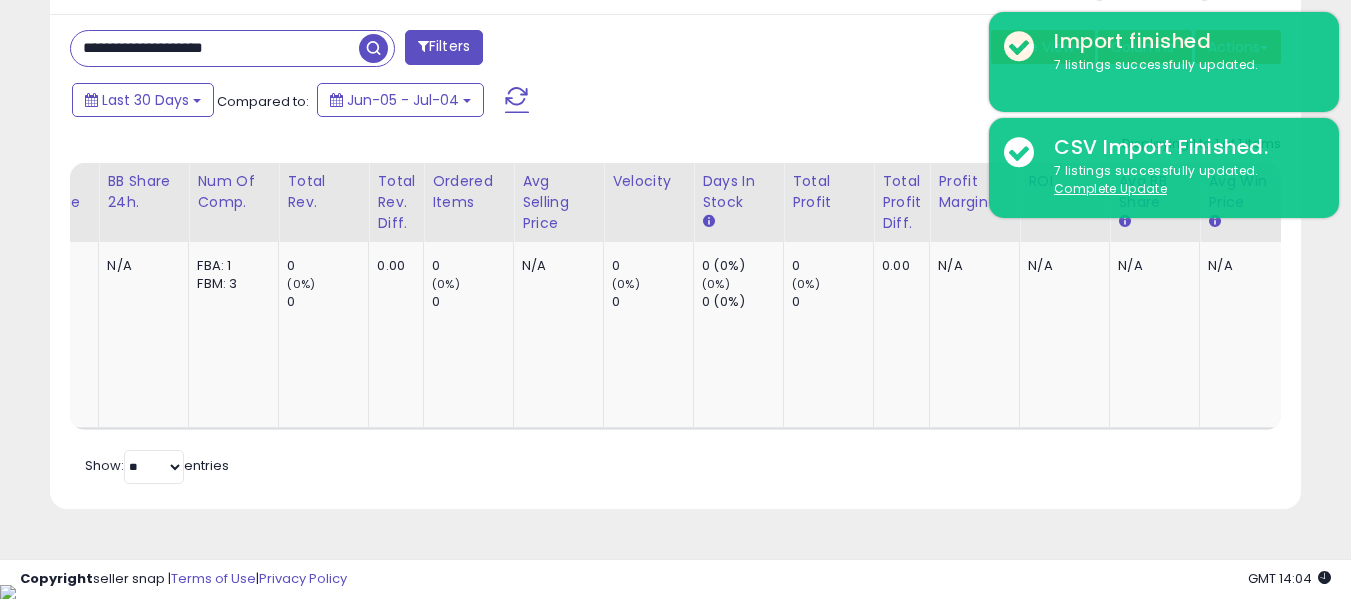 paste 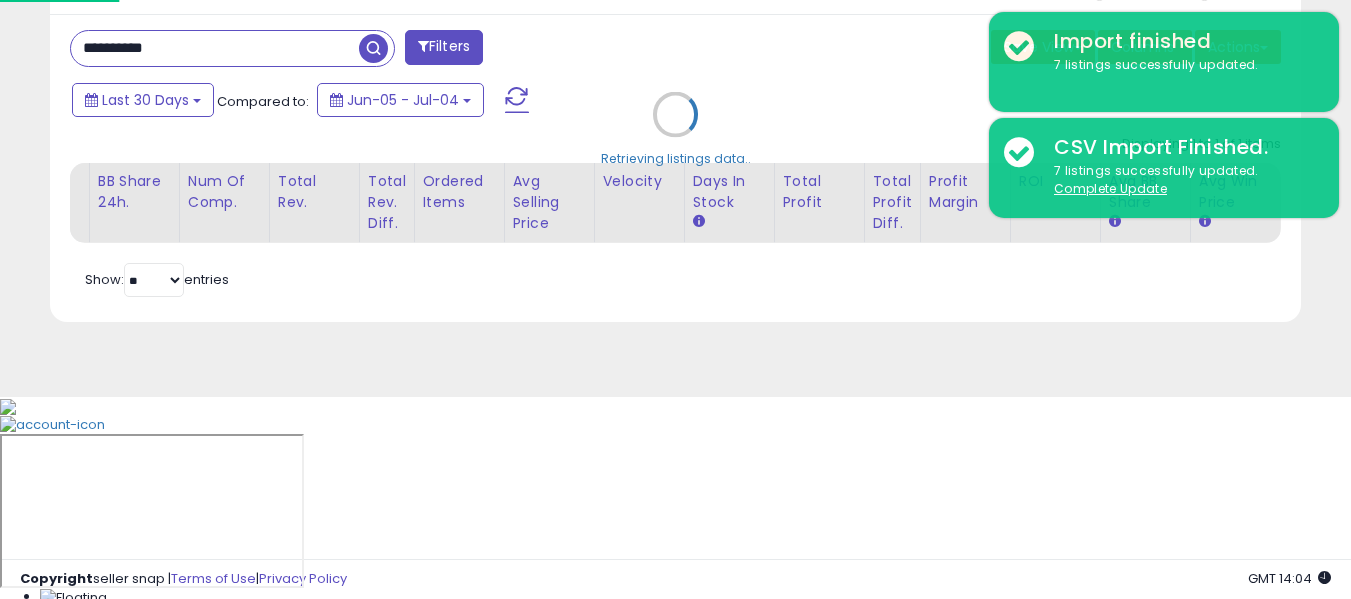 scroll, scrollTop: 999590, scrollLeft: 999267, axis: both 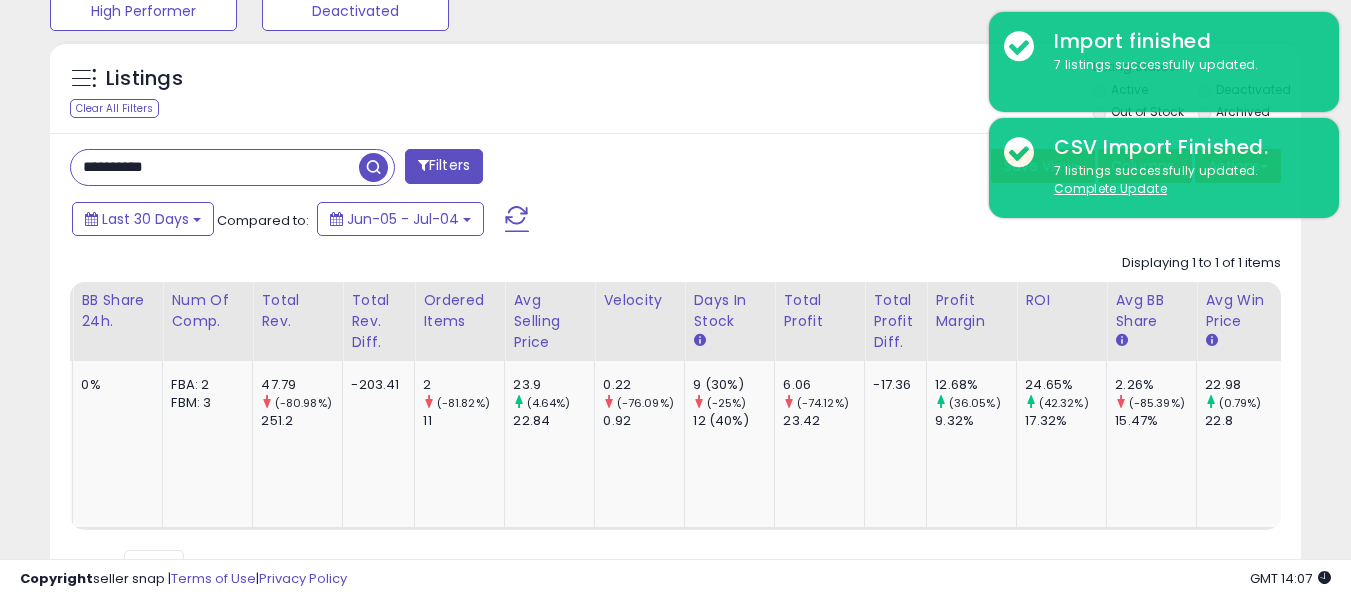 click on "**********" at bounding box center [215, 167] 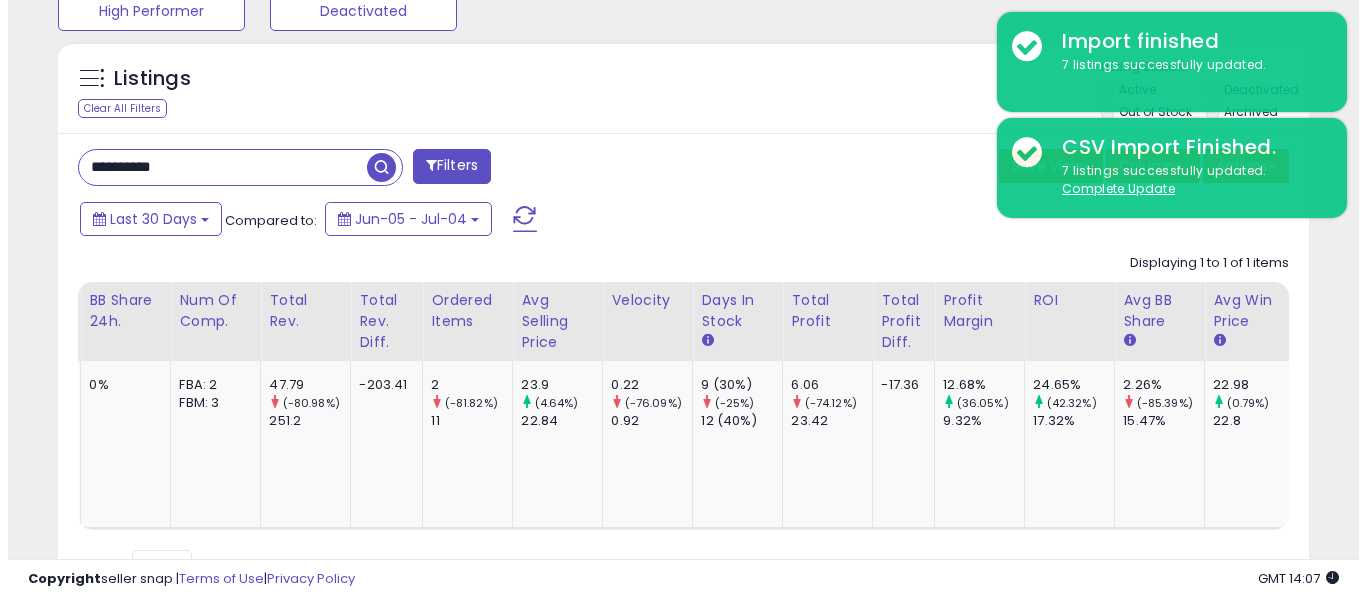 scroll, scrollTop: 671, scrollLeft: 0, axis: vertical 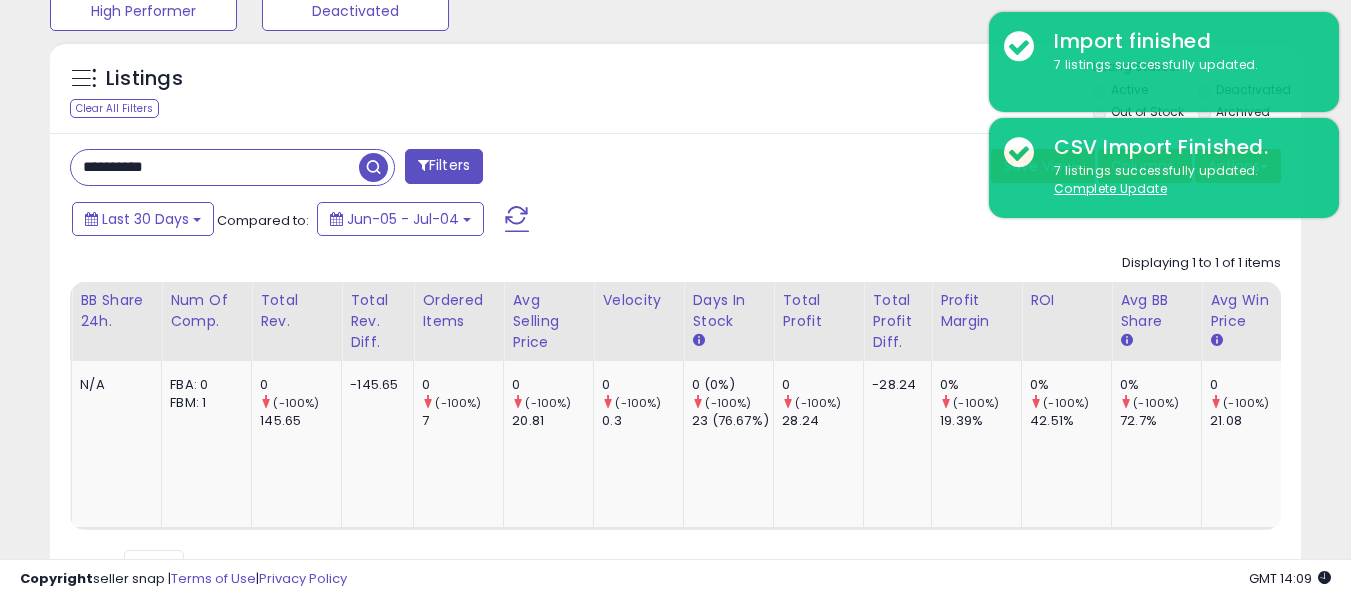 click on "**********" at bounding box center [215, 167] 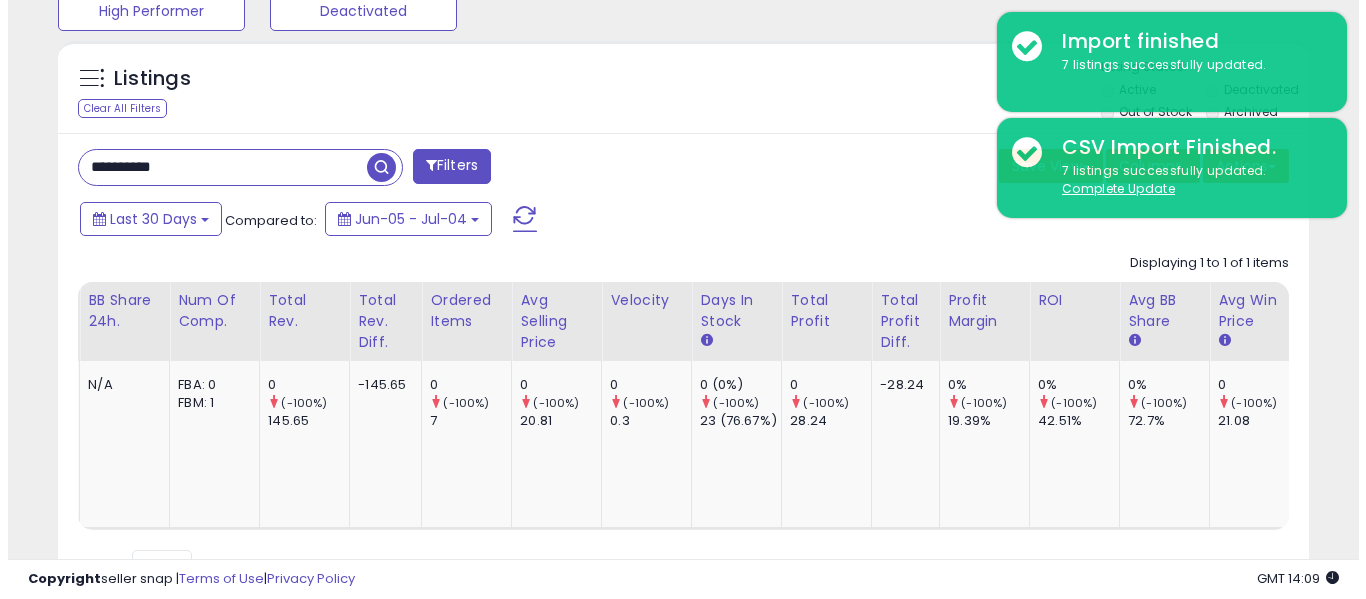 scroll, scrollTop: 671, scrollLeft: 0, axis: vertical 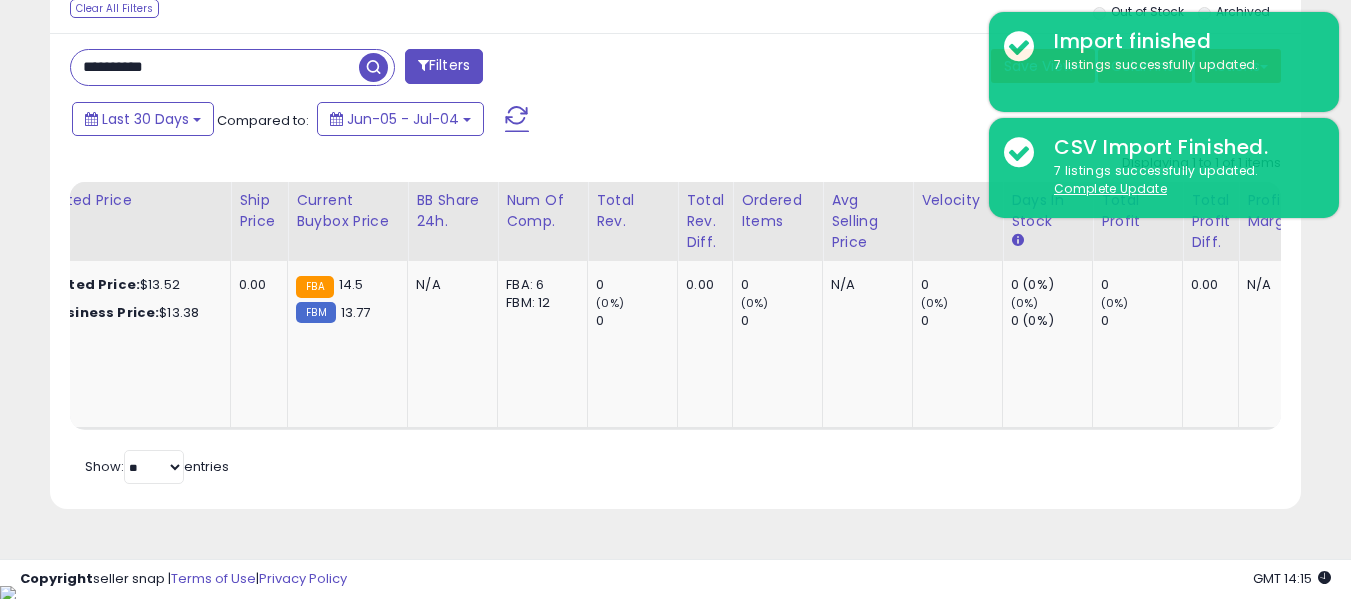 click on "**********" at bounding box center [215, 67] 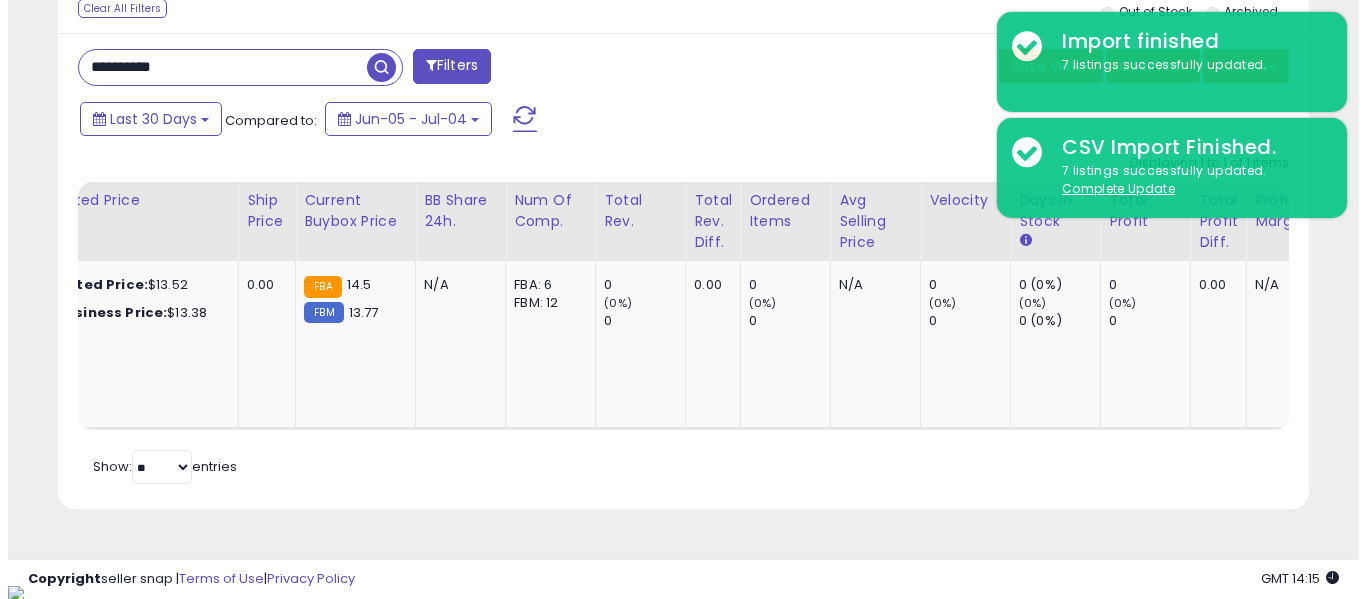 scroll, scrollTop: 671, scrollLeft: 0, axis: vertical 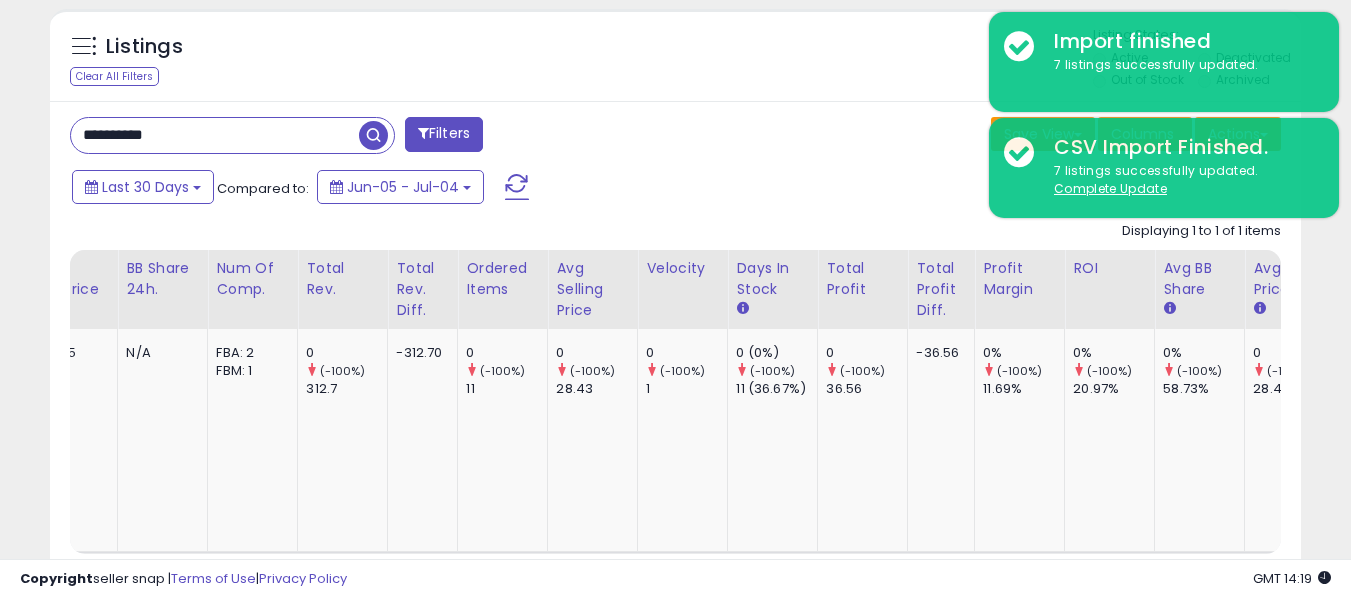 click on "**********" at bounding box center [232, 135] 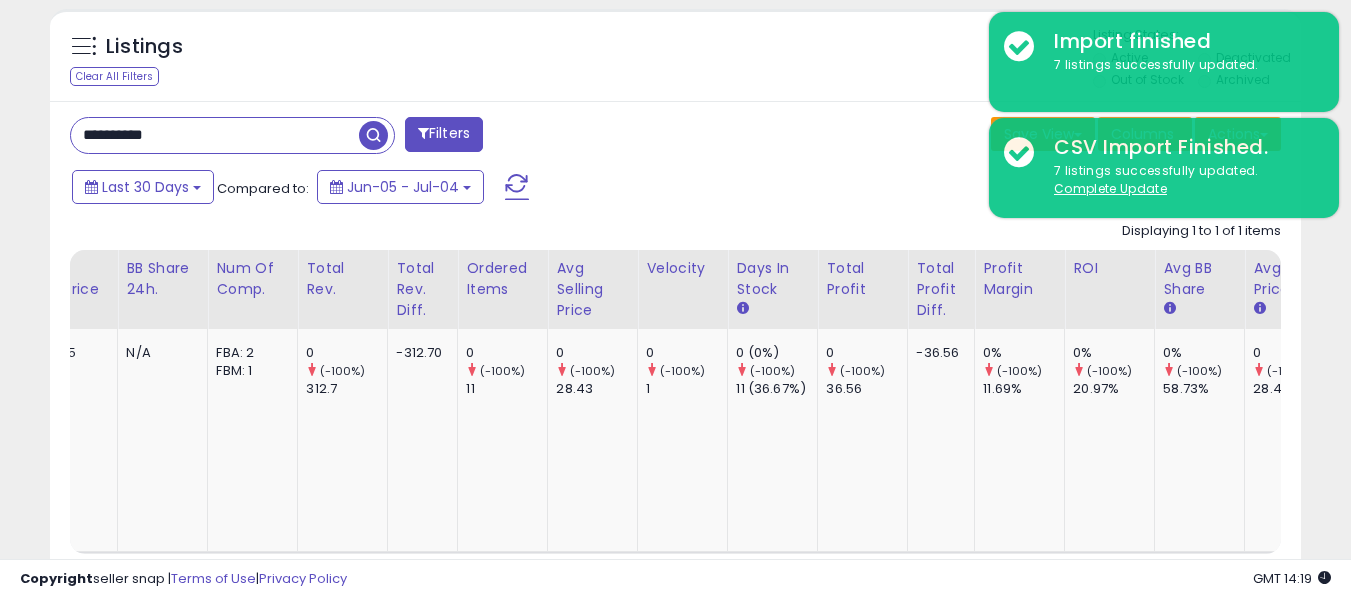 click on "**********" at bounding box center [215, 135] 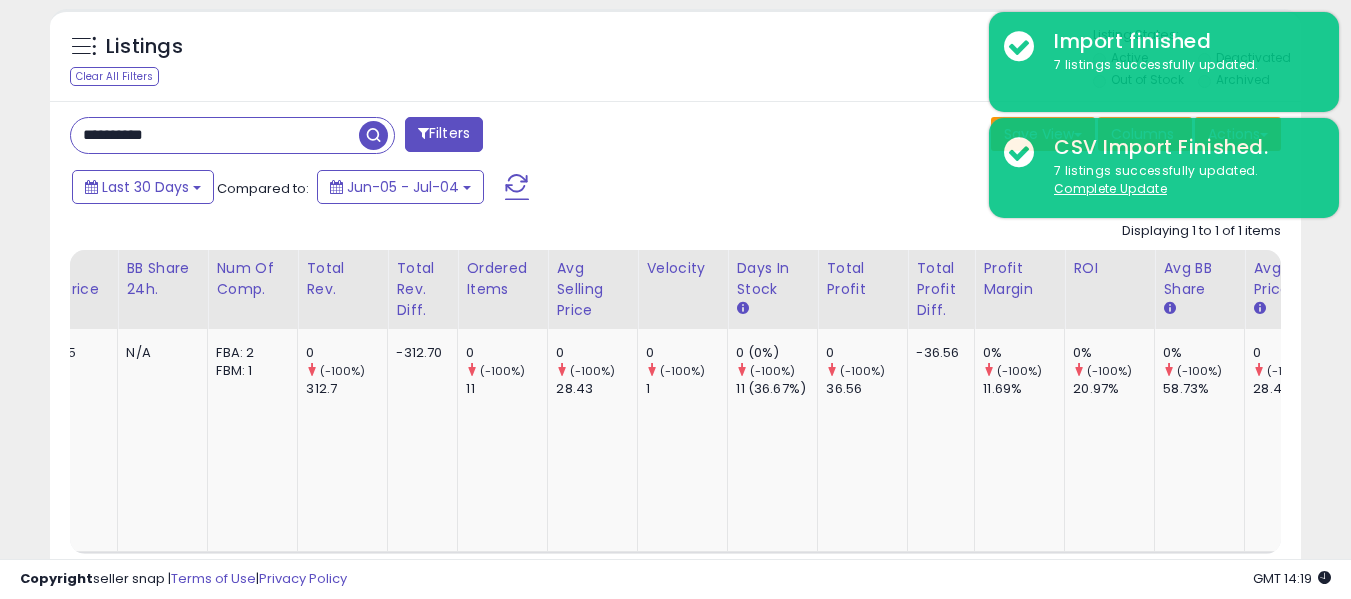paste 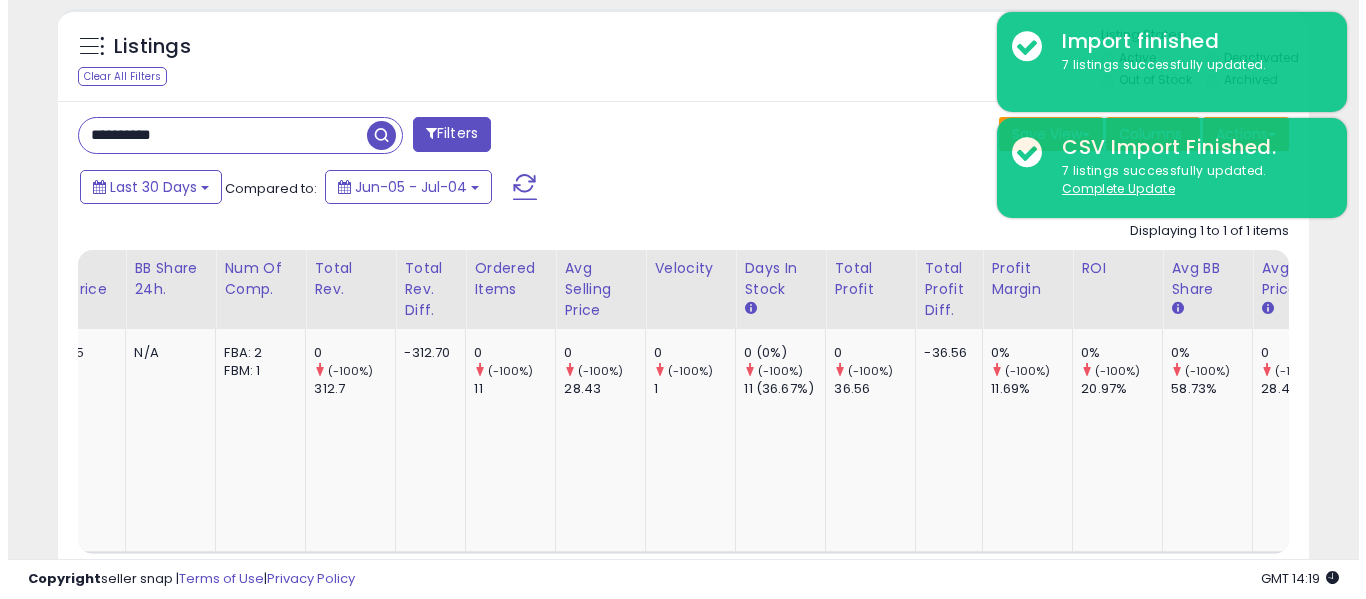 scroll, scrollTop: 671, scrollLeft: 0, axis: vertical 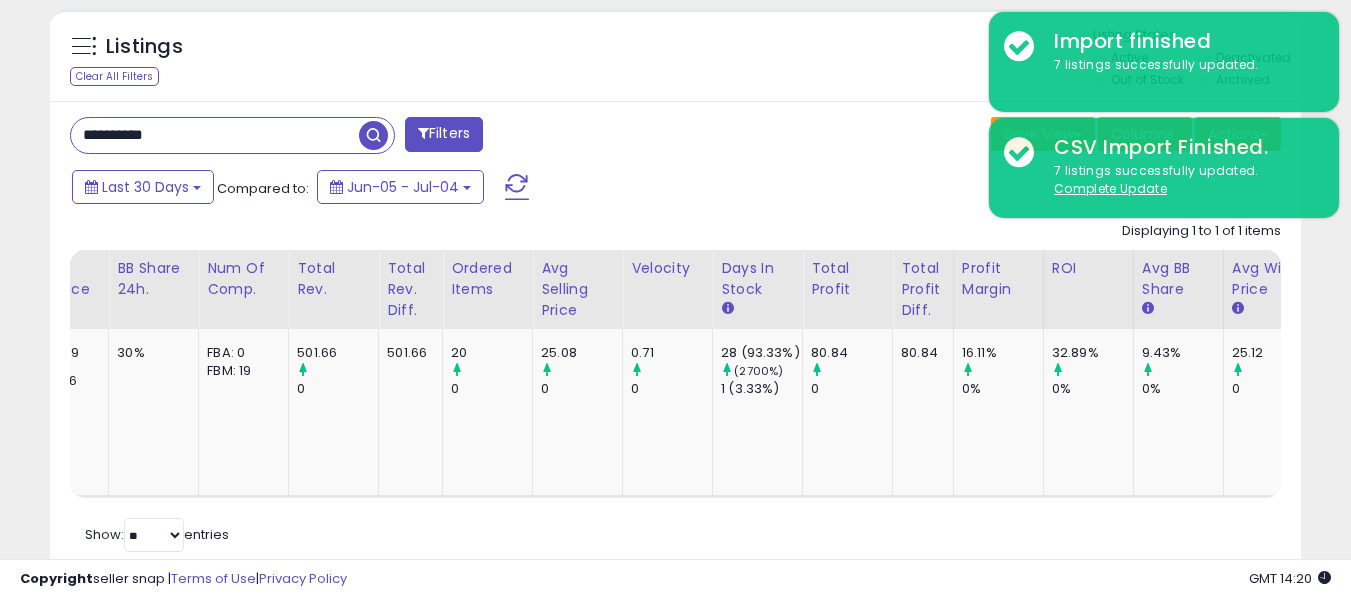 click on "**********" at bounding box center [232, 135] 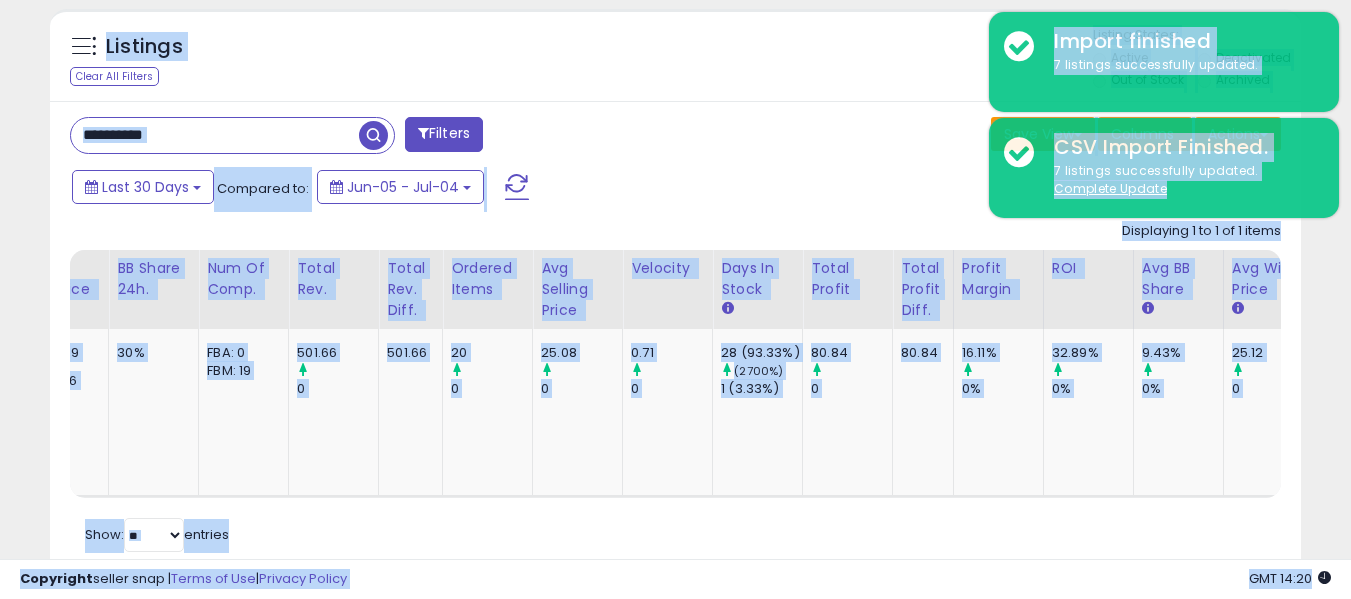 click on "**********" at bounding box center [215, 135] 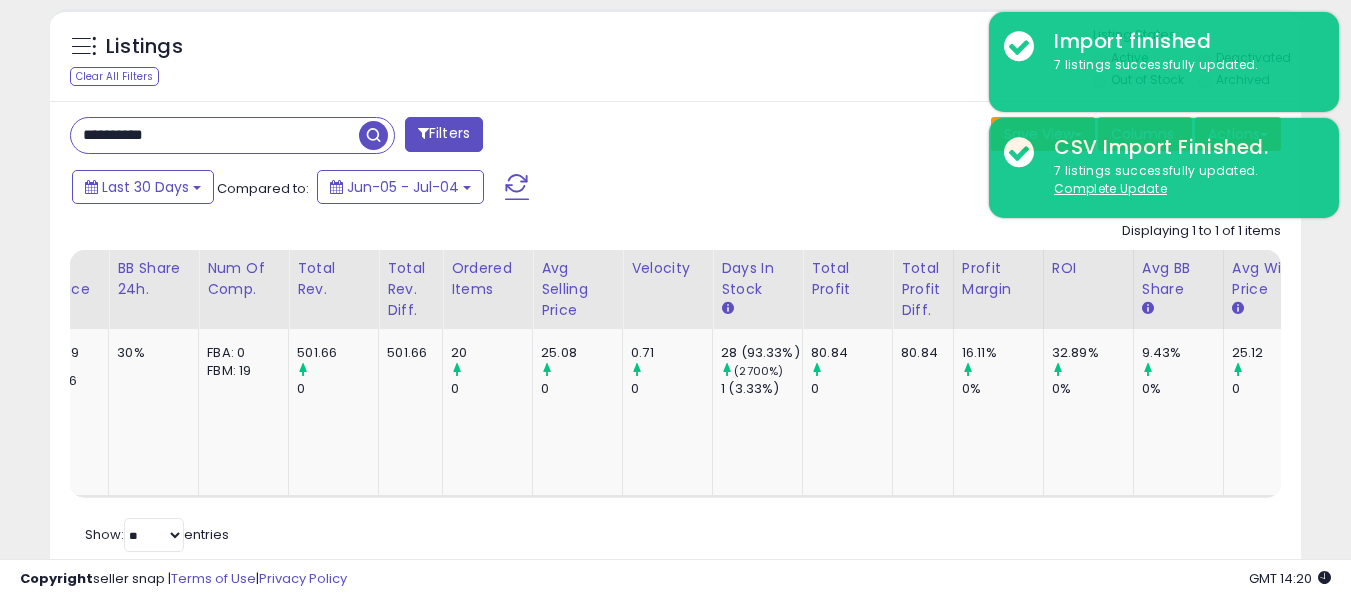 paste 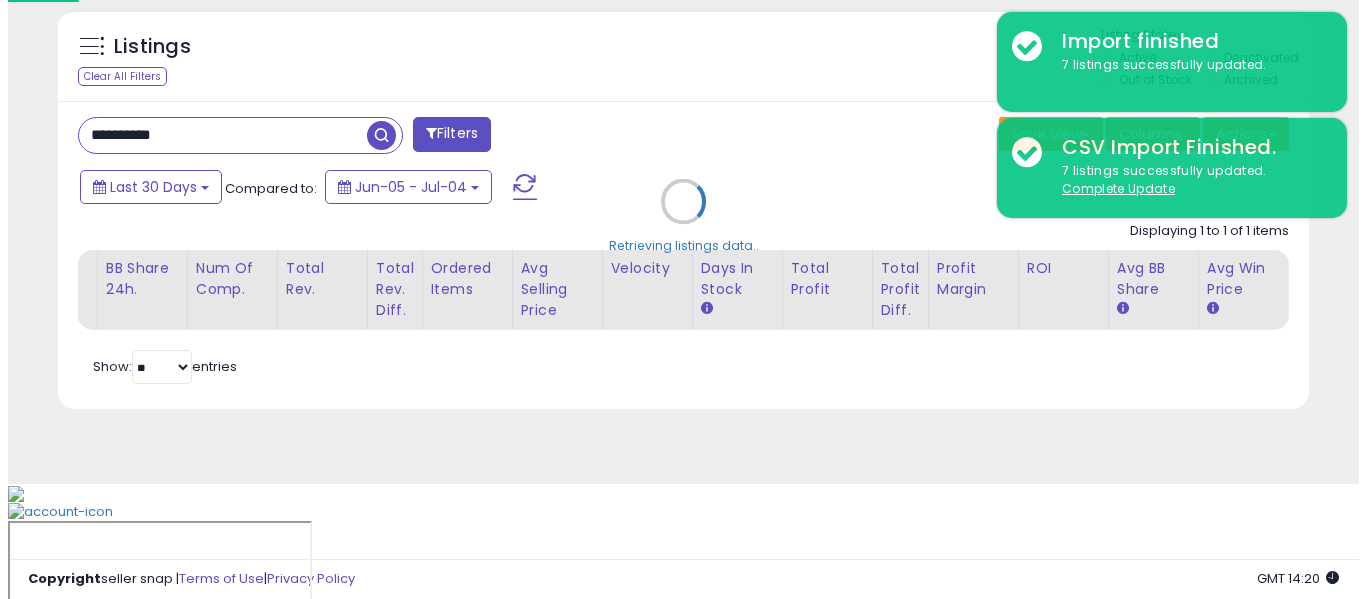 scroll, scrollTop: 671, scrollLeft: 0, axis: vertical 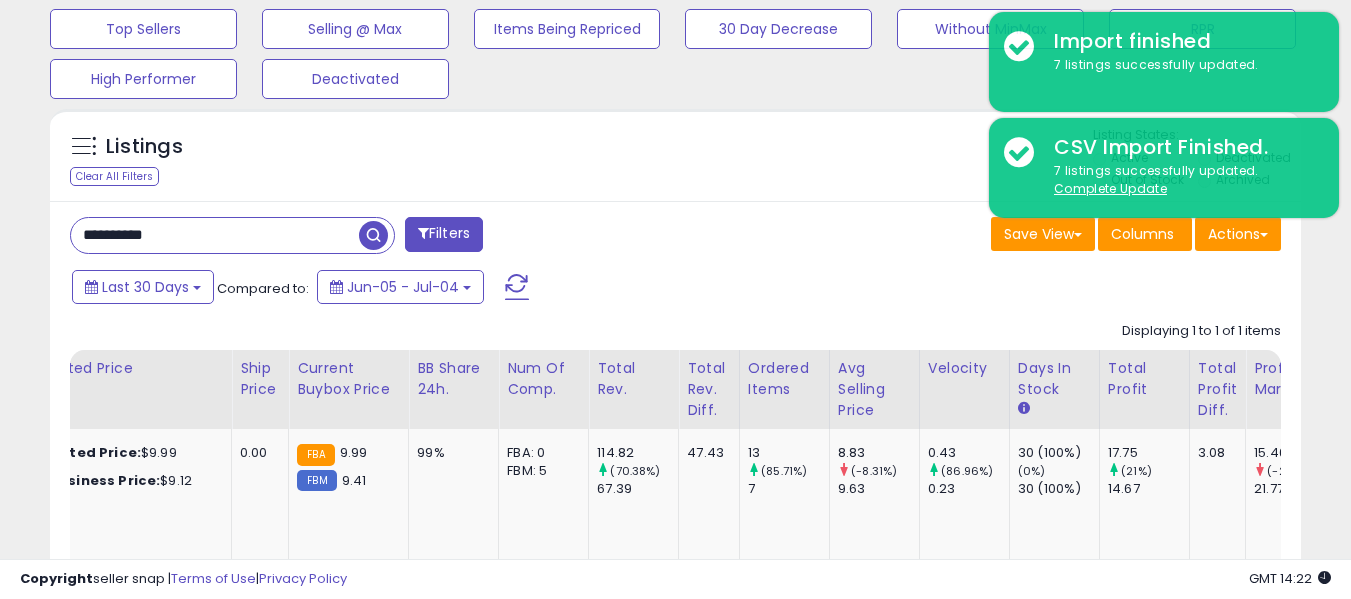 click on "**********" at bounding box center [215, 235] 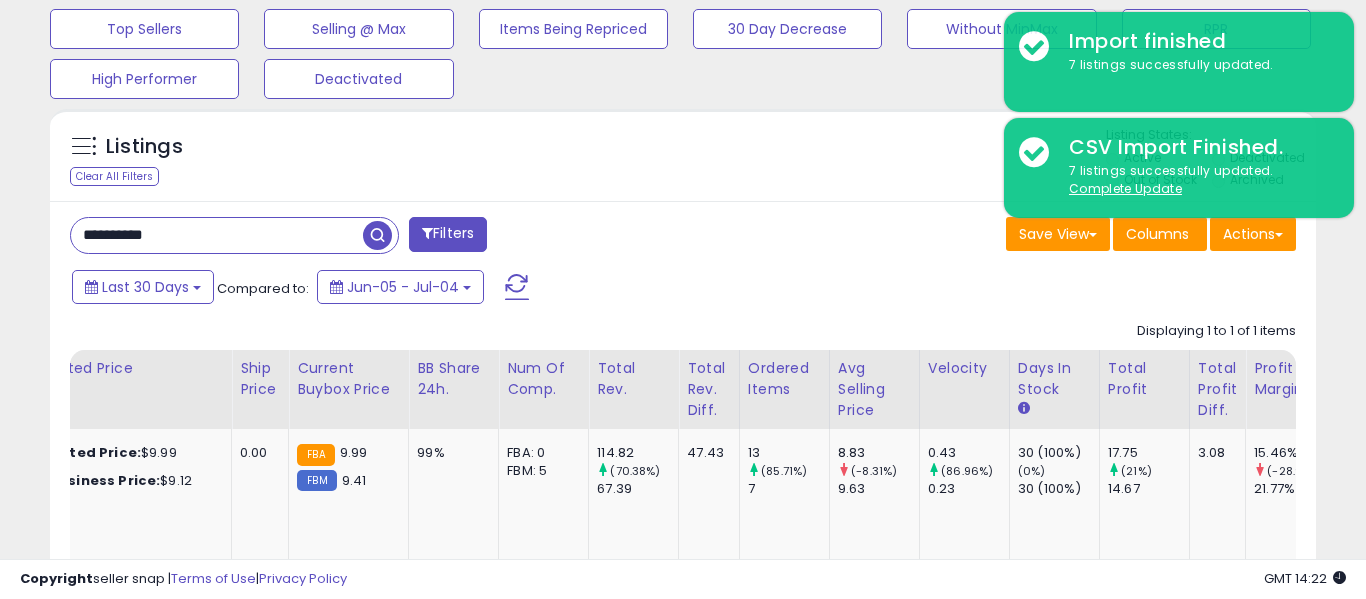 scroll, scrollTop: 999590, scrollLeft: 999267, axis: both 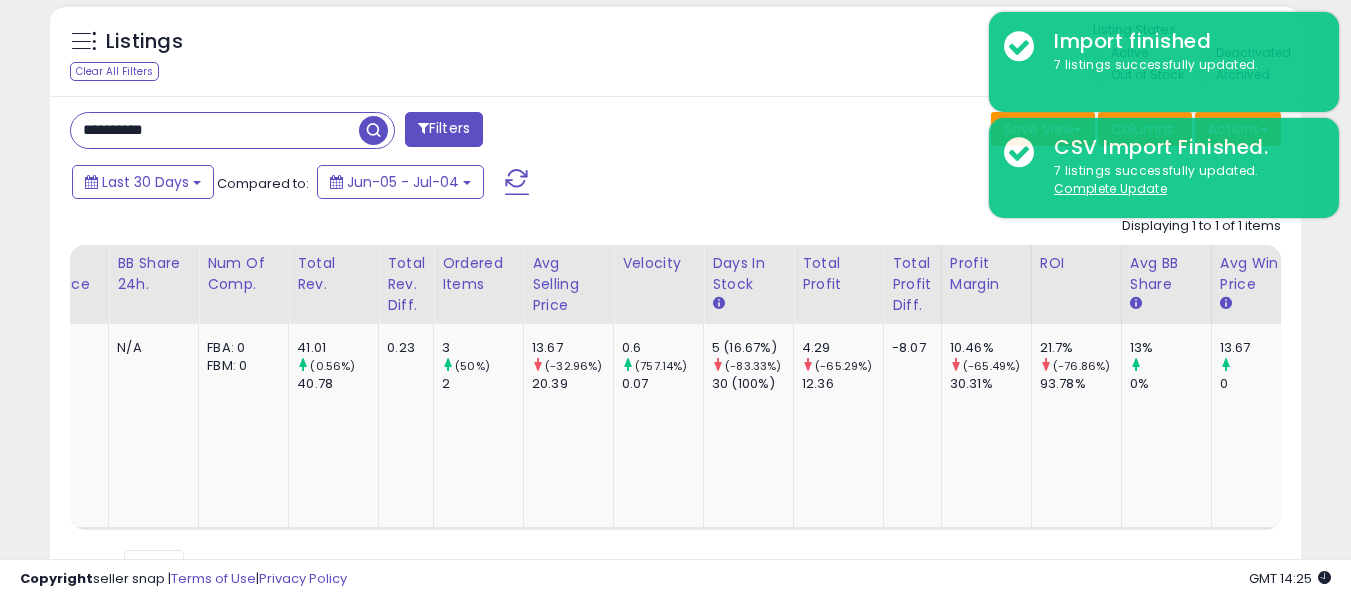 click on "**********" at bounding box center (215, 130) 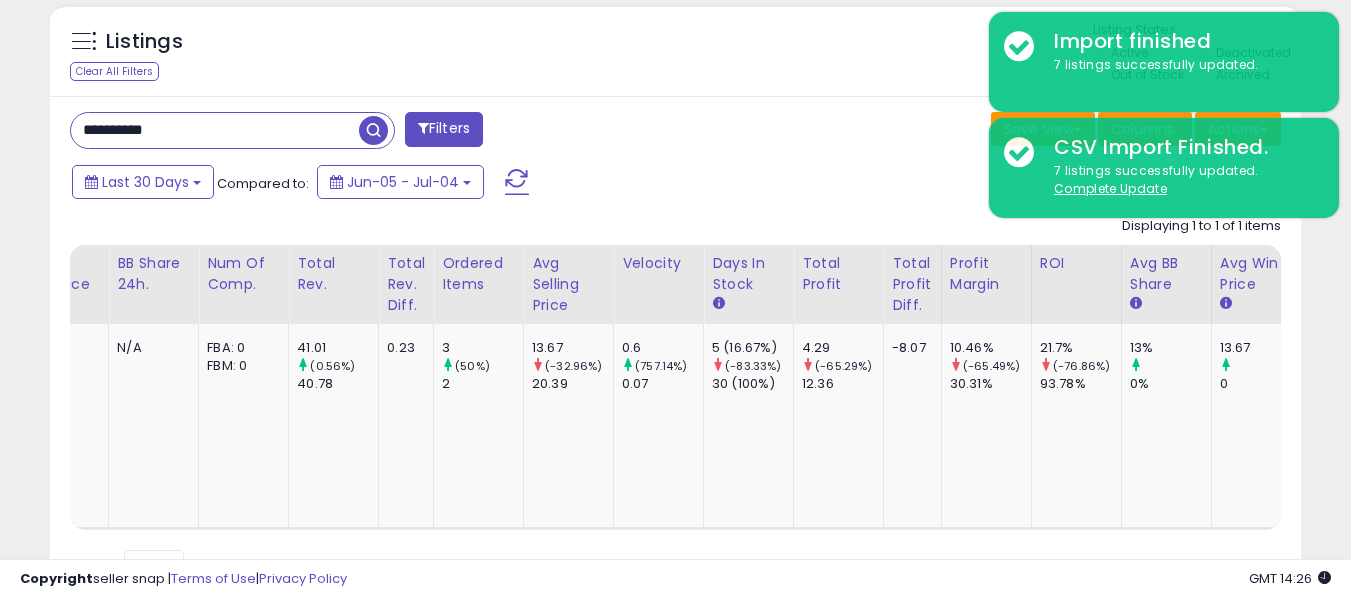 paste 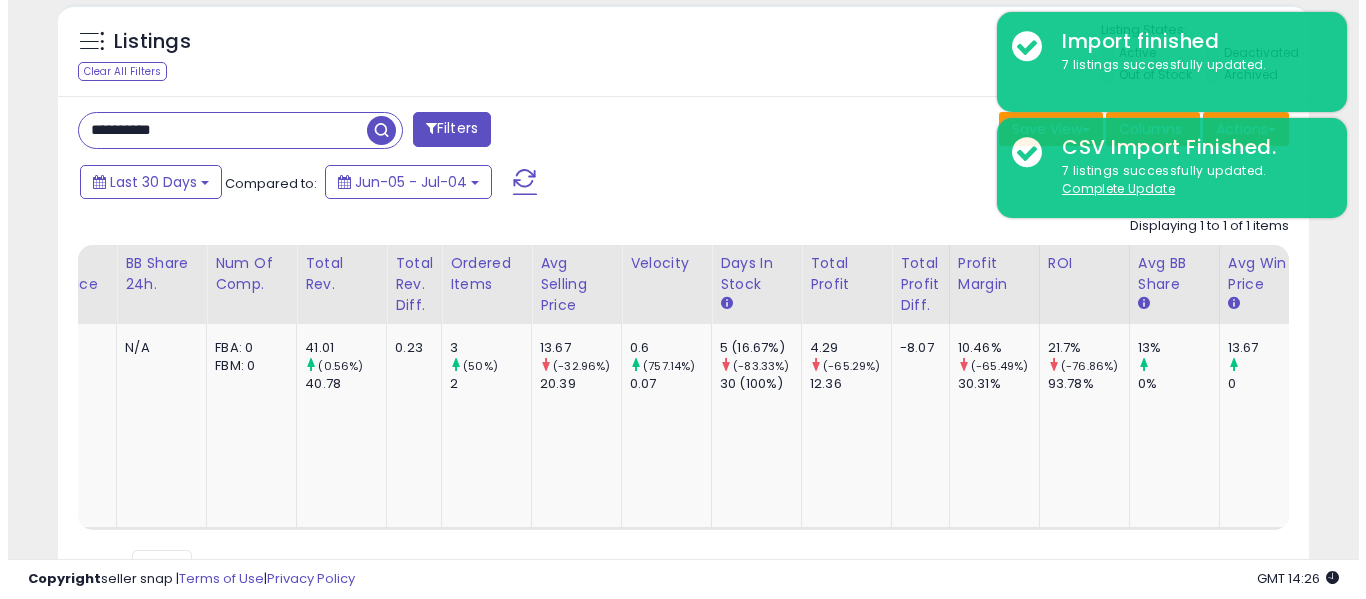 scroll, scrollTop: 671, scrollLeft: 0, axis: vertical 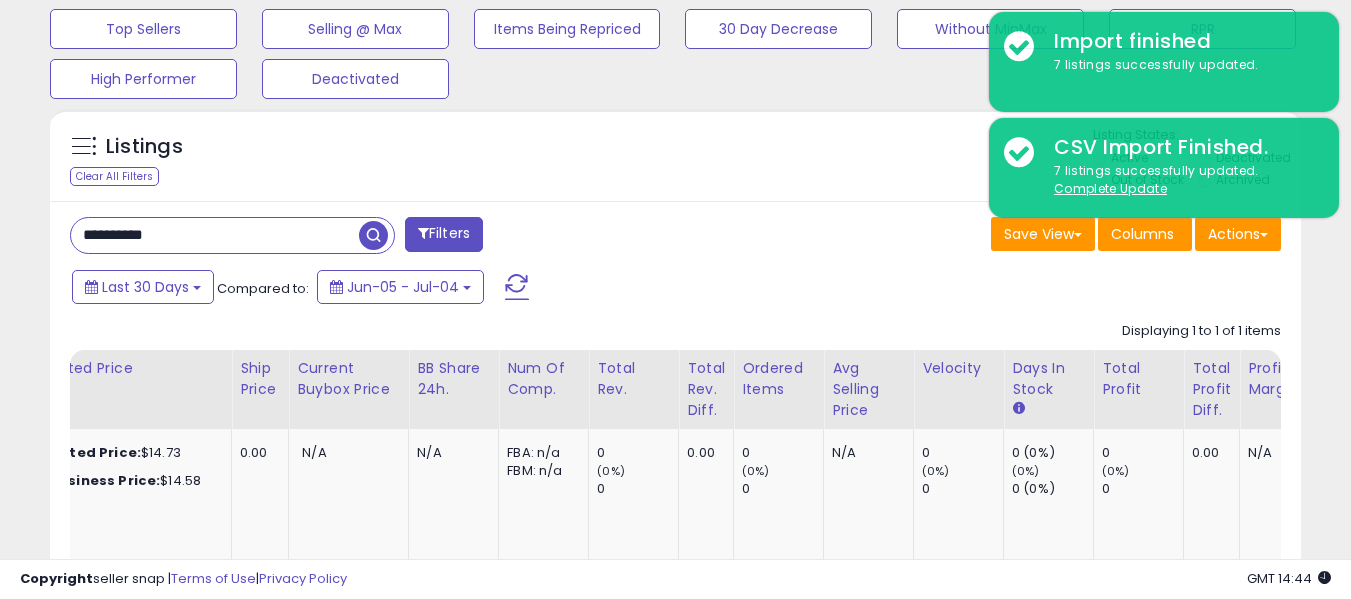 click on "**********" at bounding box center [215, 235] 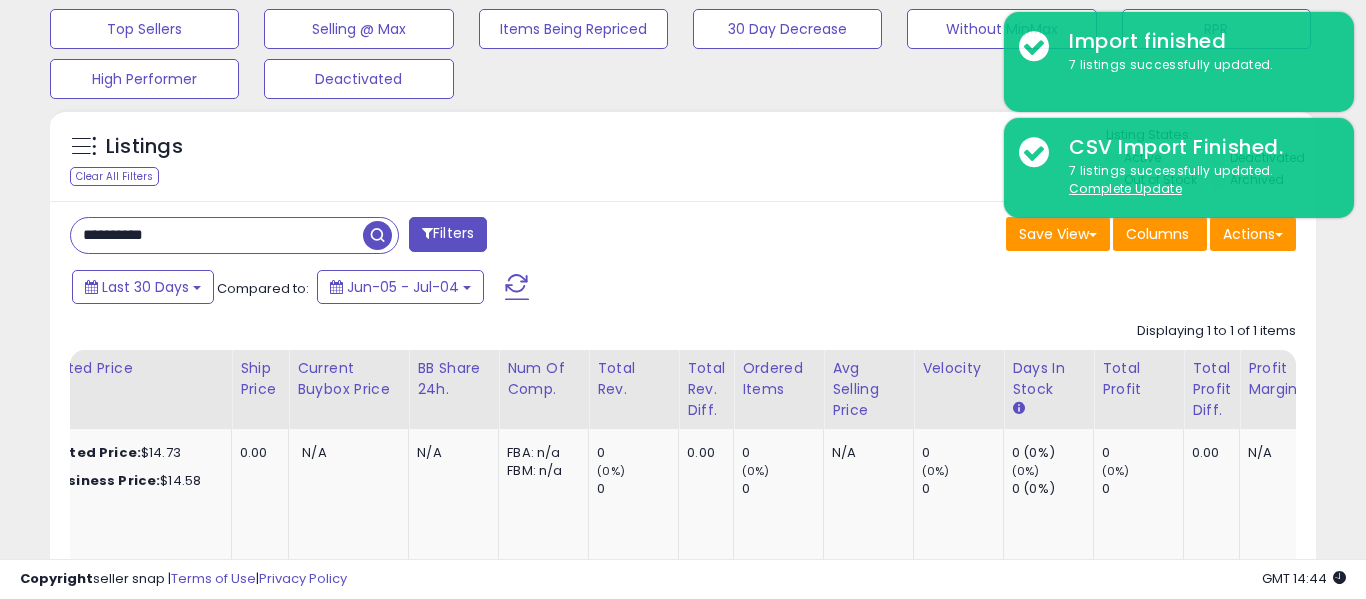 scroll, scrollTop: 999590, scrollLeft: 999267, axis: both 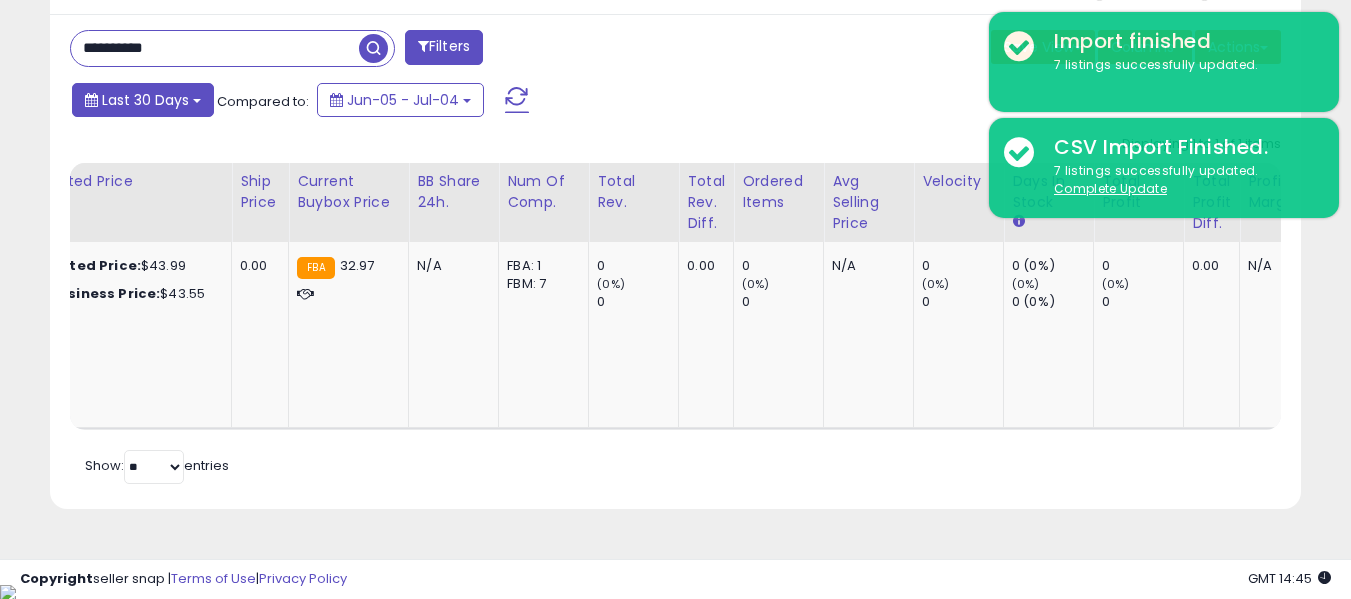 click on "Last 30 Days
Compared to:
Jun-05 - Jul-04" at bounding box center [521, 102] 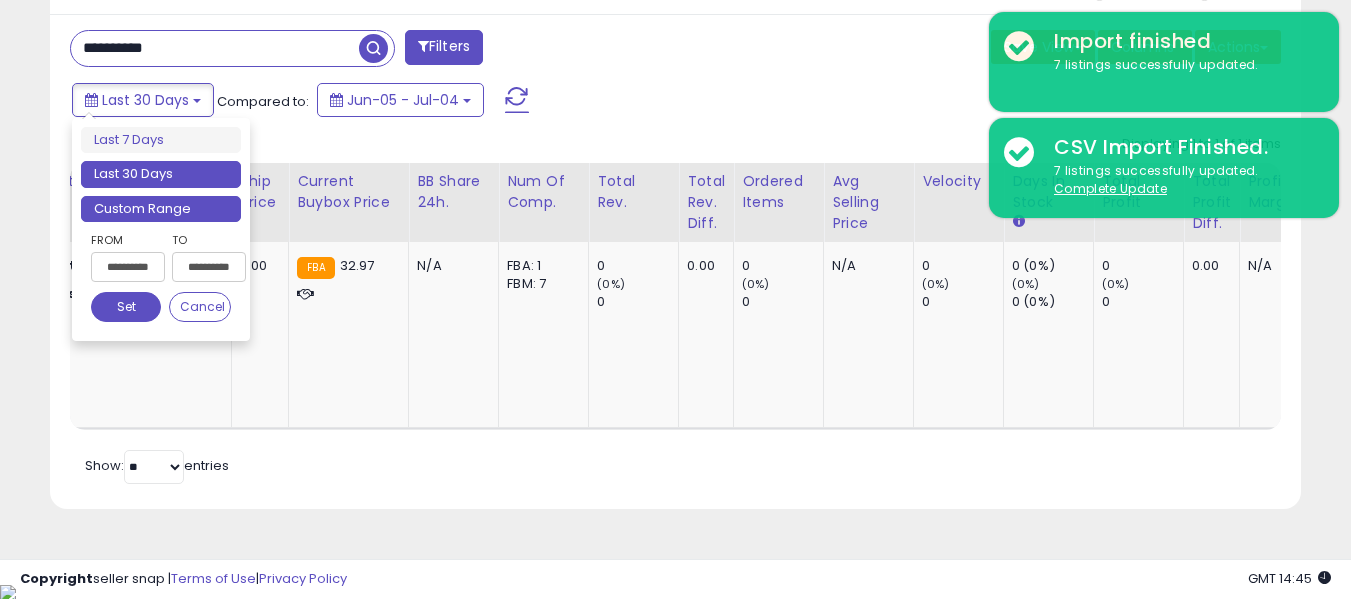 click on "Custom Range" at bounding box center [161, 209] 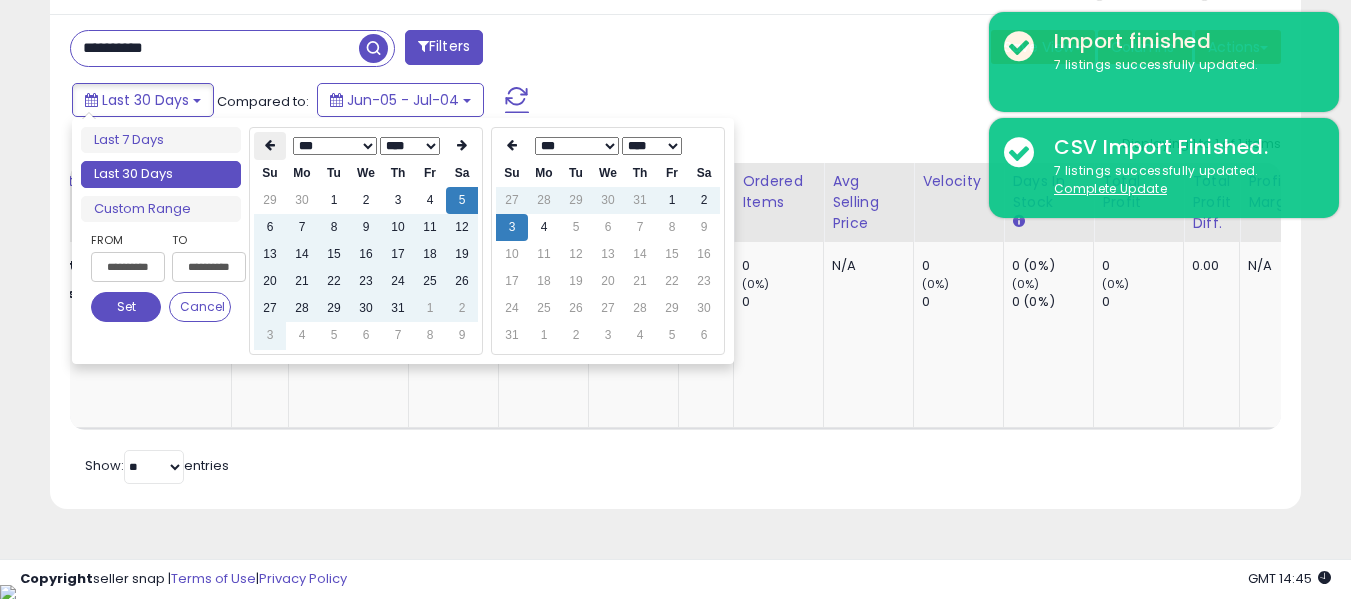 click at bounding box center [270, 146] 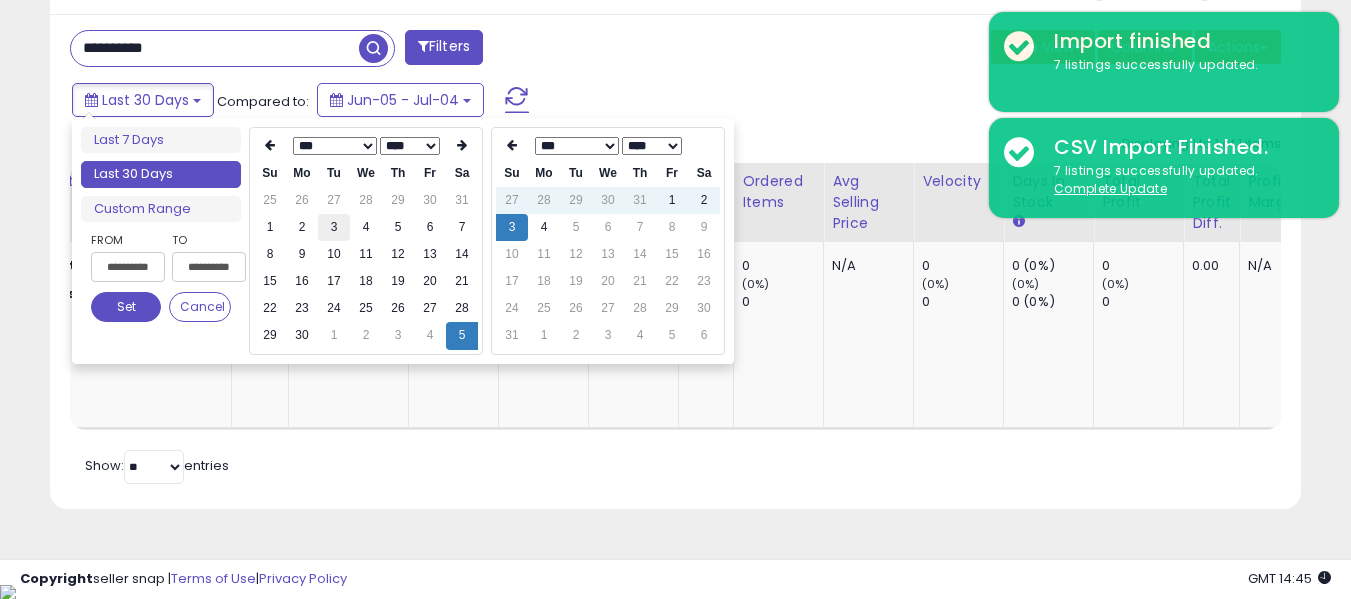 click on "3" at bounding box center (334, 227) 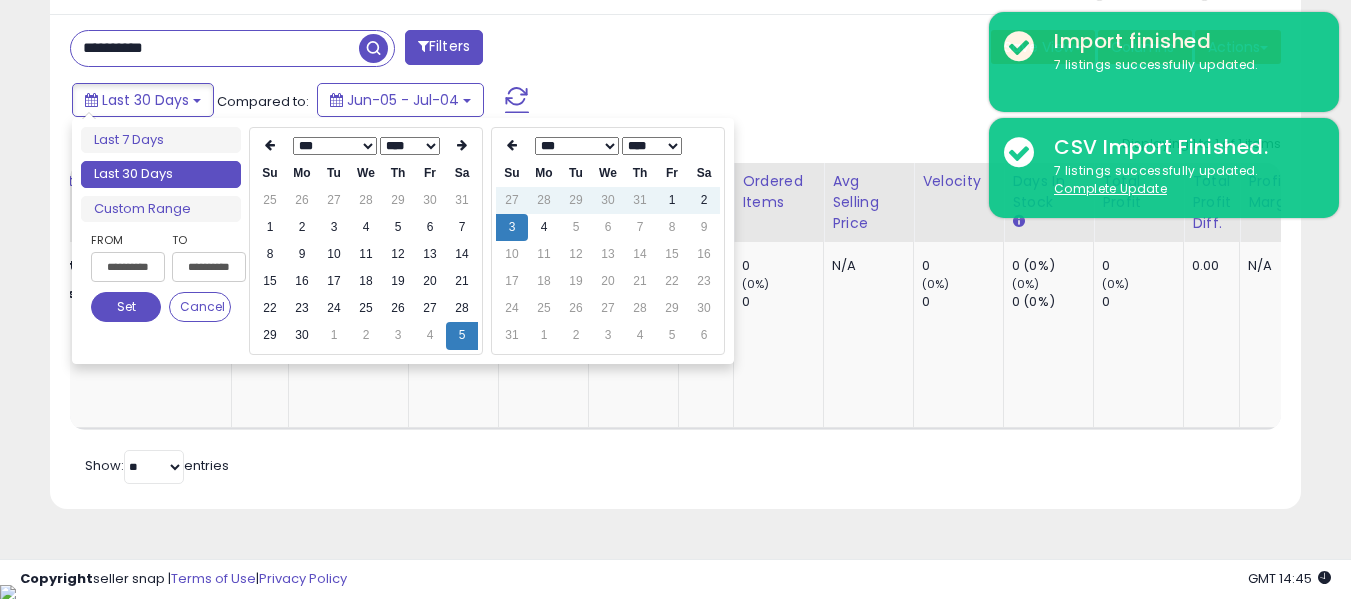 type on "**********" 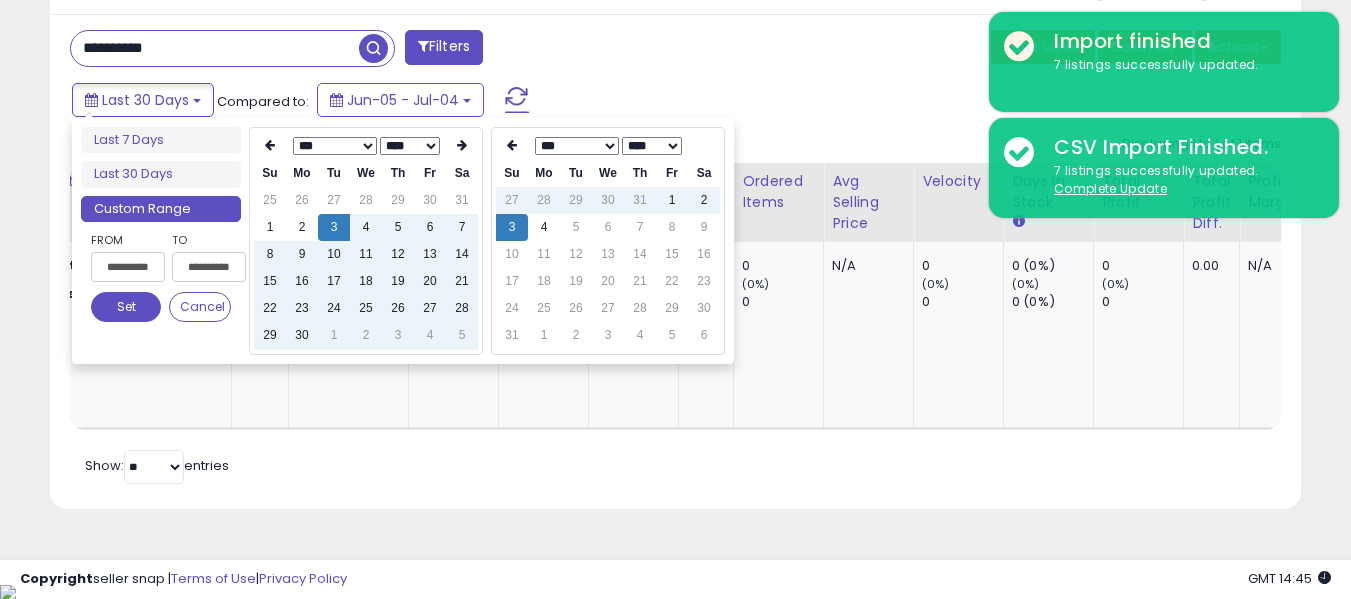 click on "Set" at bounding box center (126, 307) 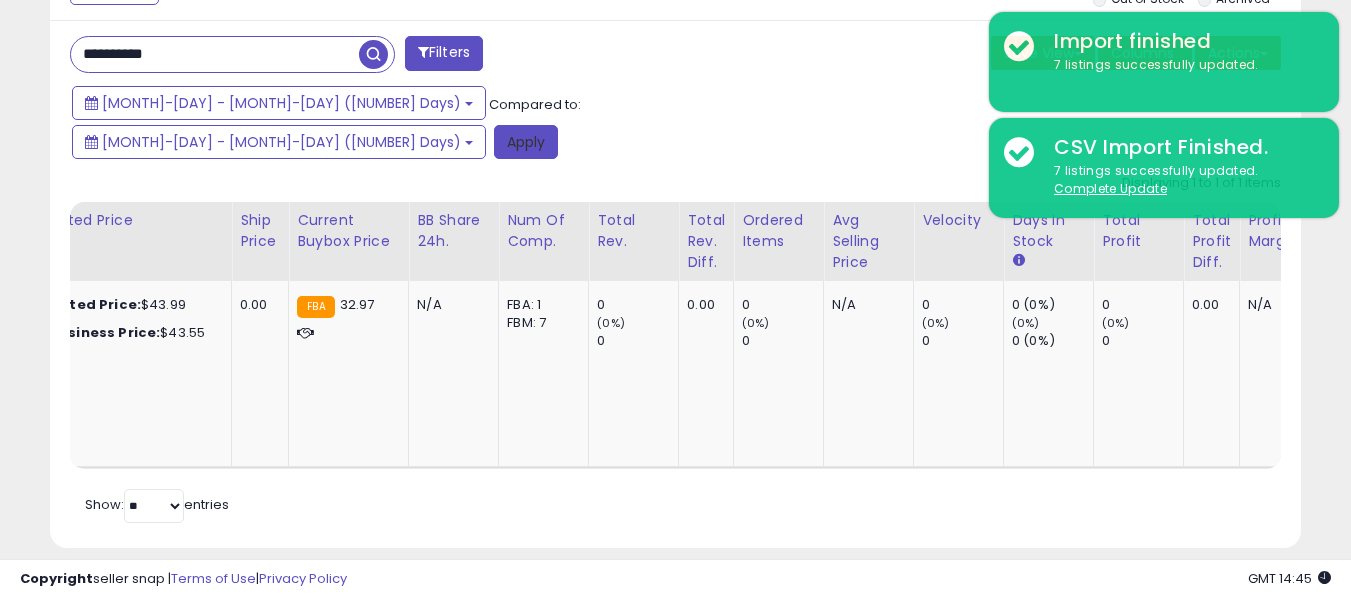 click on "Apply" at bounding box center (526, 142) 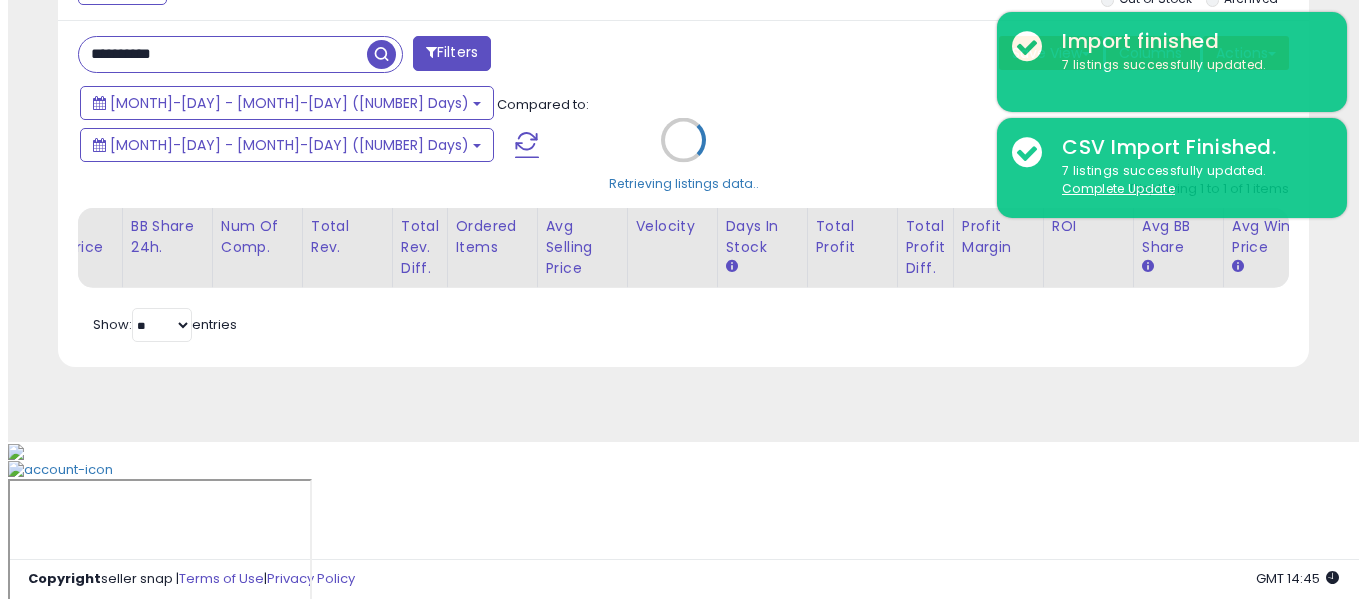 scroll, scrollTop: 671, scrollLeft: 0, axis: vertical 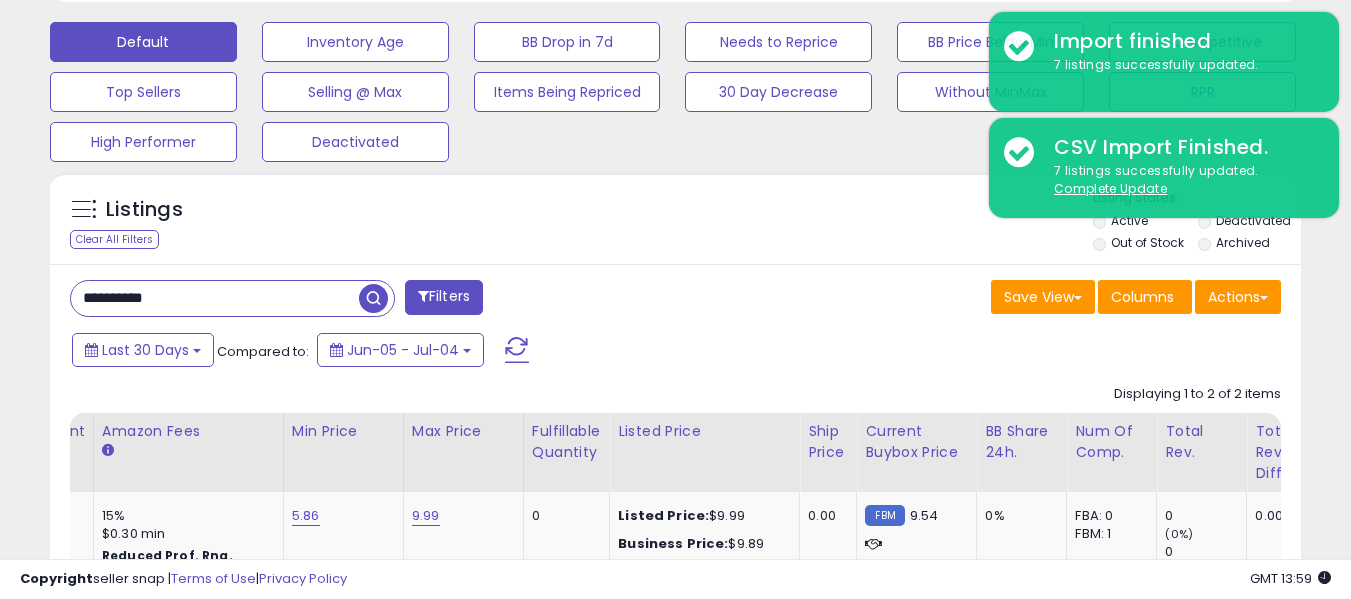click on "**********" at bounding box center (215, 298) 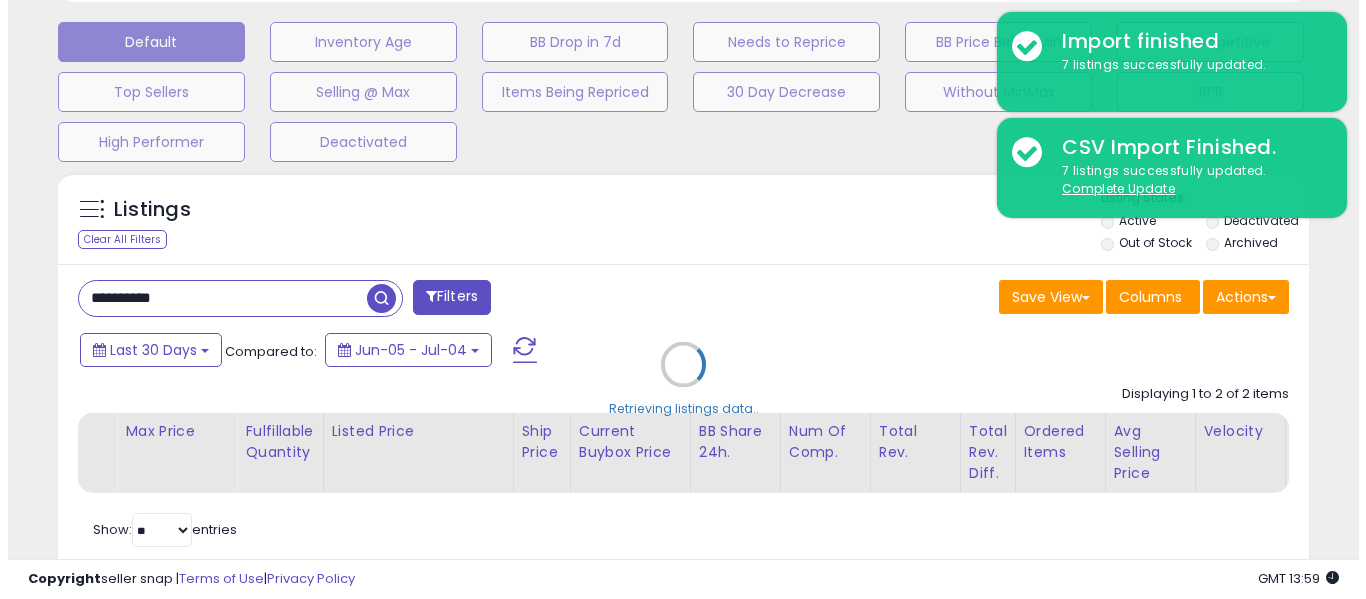 scroll, scrollTop: 999590, scrollLeft: 999267, axis: both 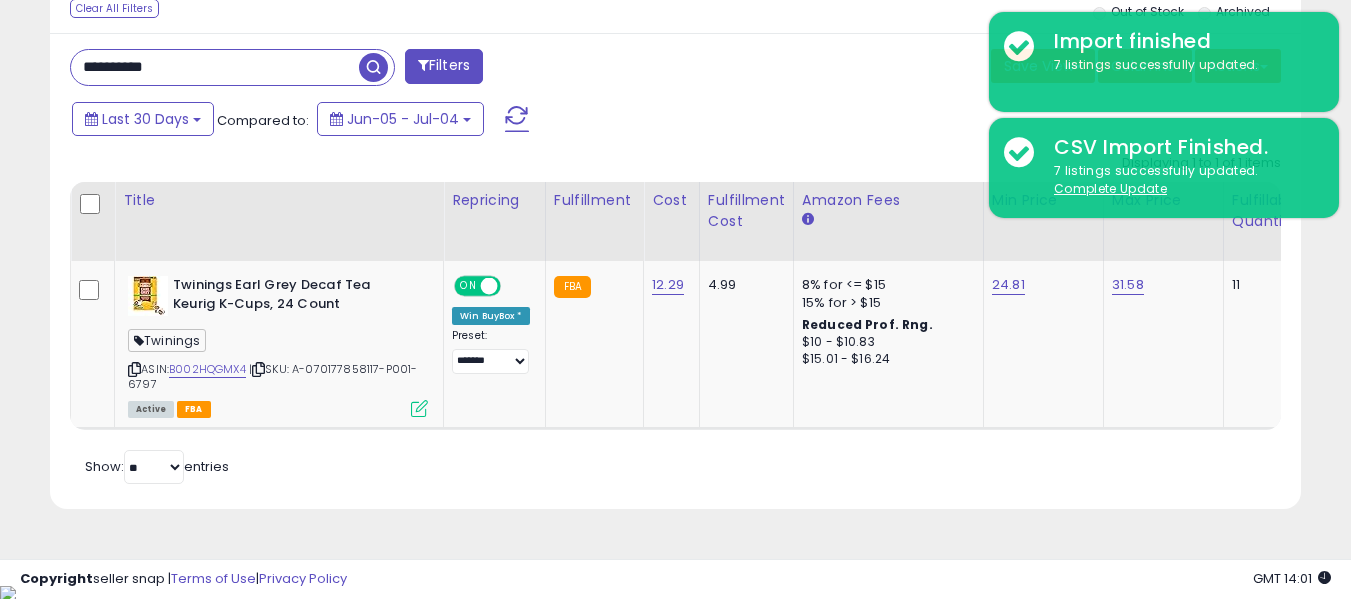 click on "**********" at bounding box center [215, 67] 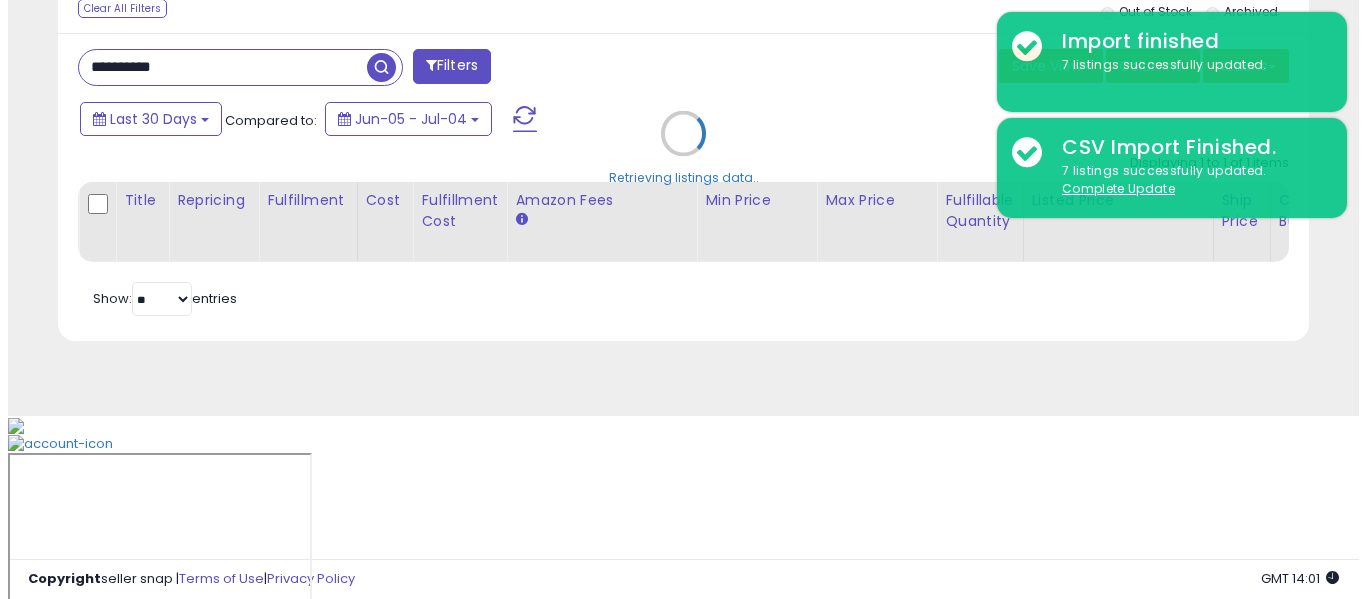 scroll, scrollTop: 671, scrollLeft: 0, axis: vertical 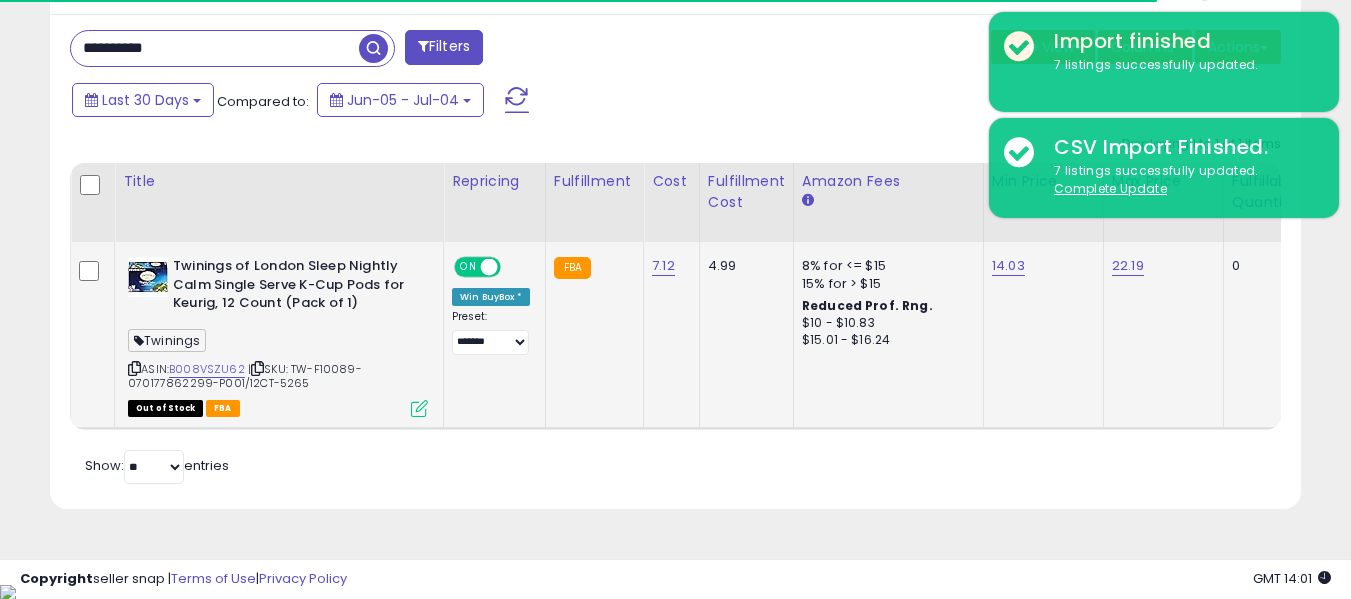 type on "**********" 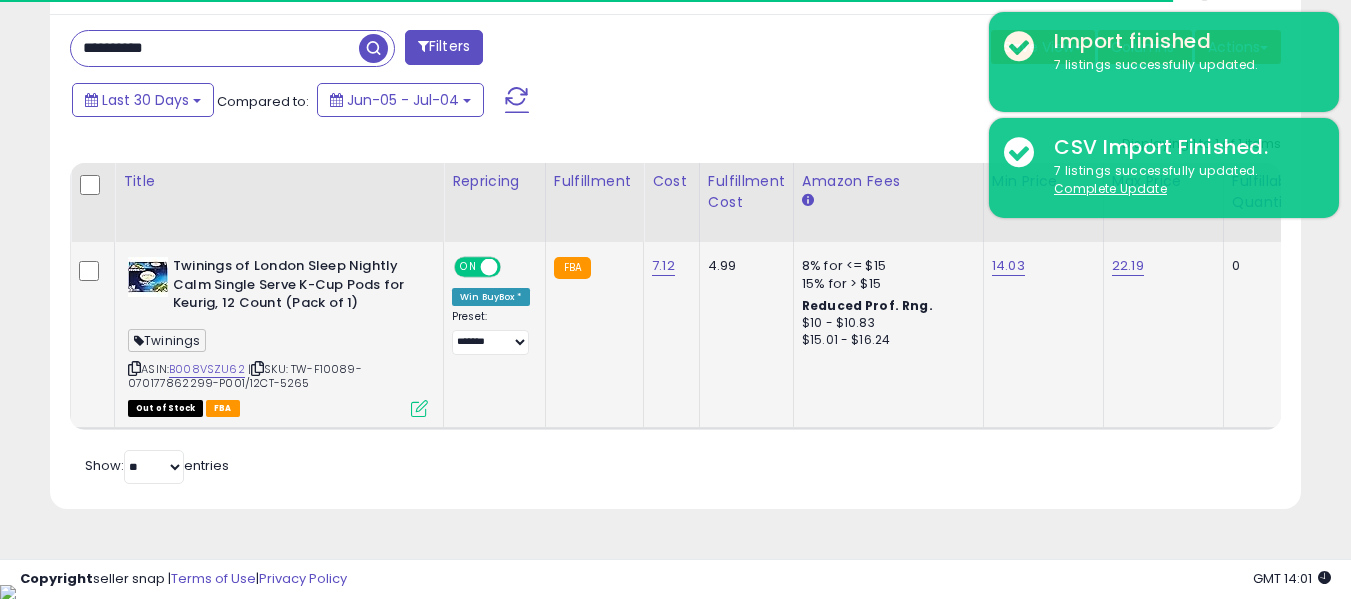 drag, startPoint x: 477, startPoint y: 419, endPoint x: 512, endPoint y: 424, distance: 35.35534 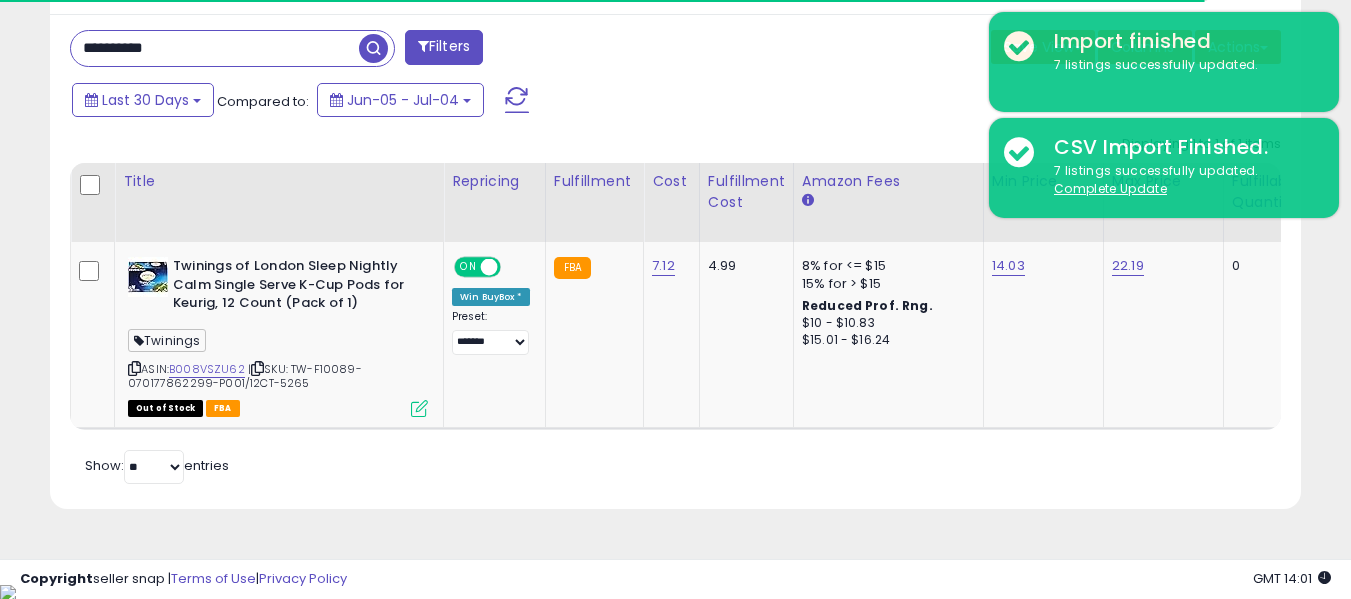 scroll, scrollTop: 0, scrollLeft: 66, axis: horizontal 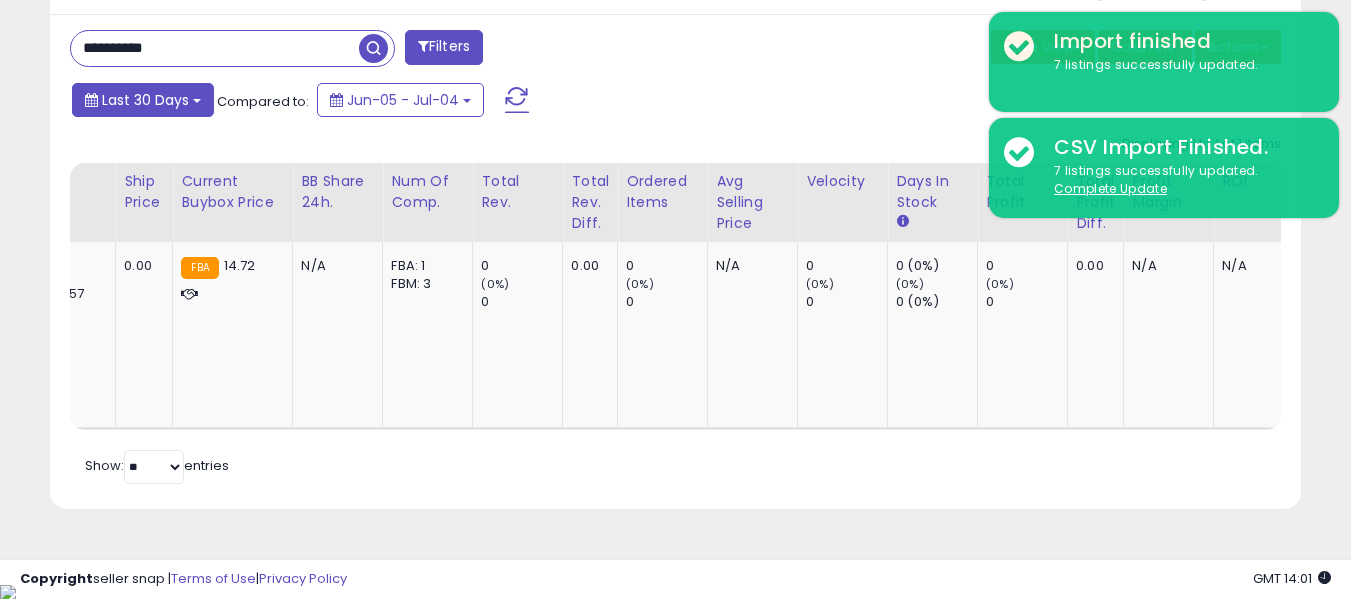 click at bounding box center [197, 101] 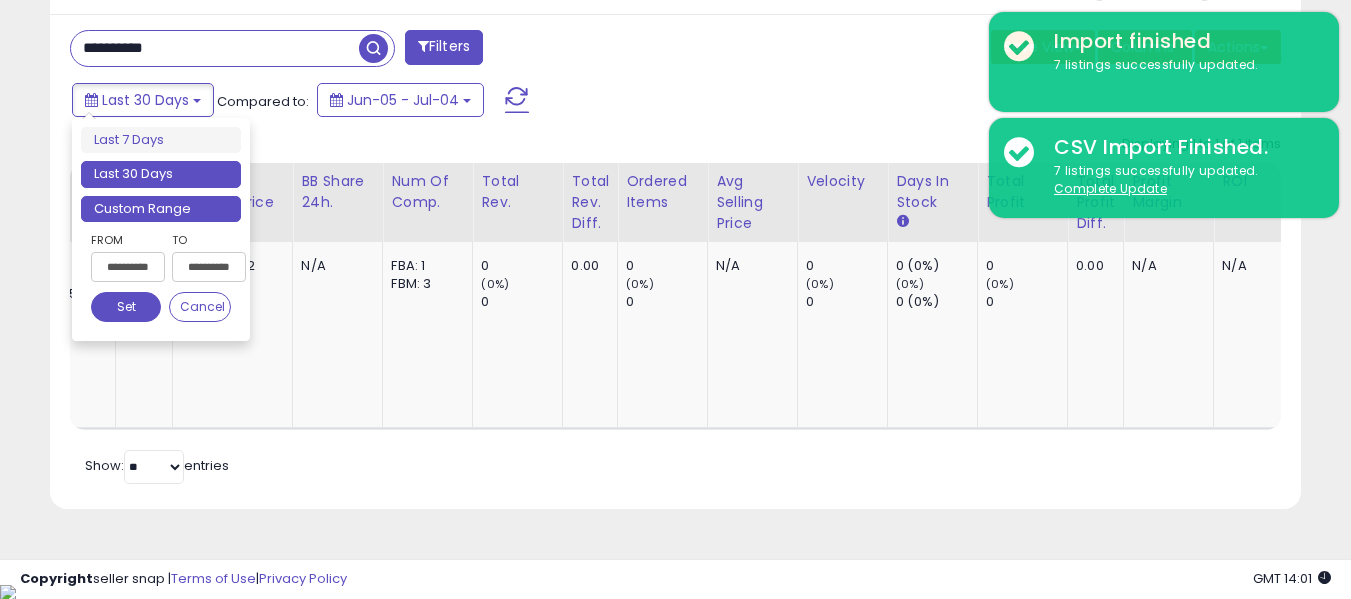 click on "Custom Range" at bounding box center [161, 209] 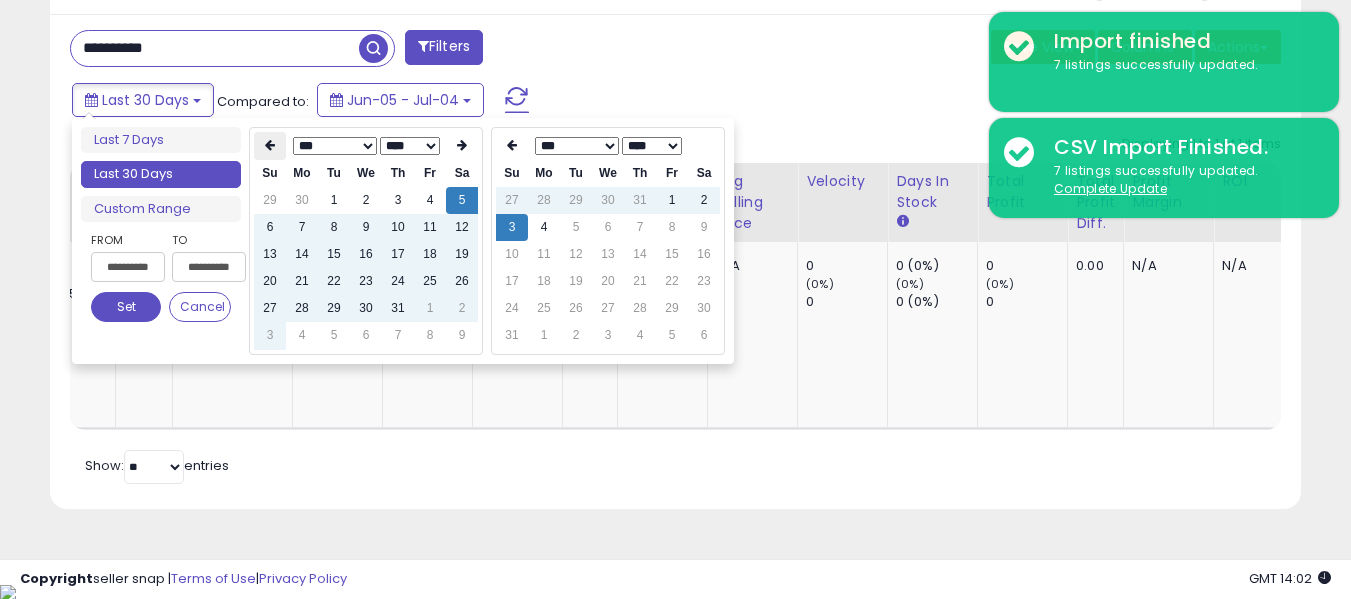 click at bounding box center (270, 145) 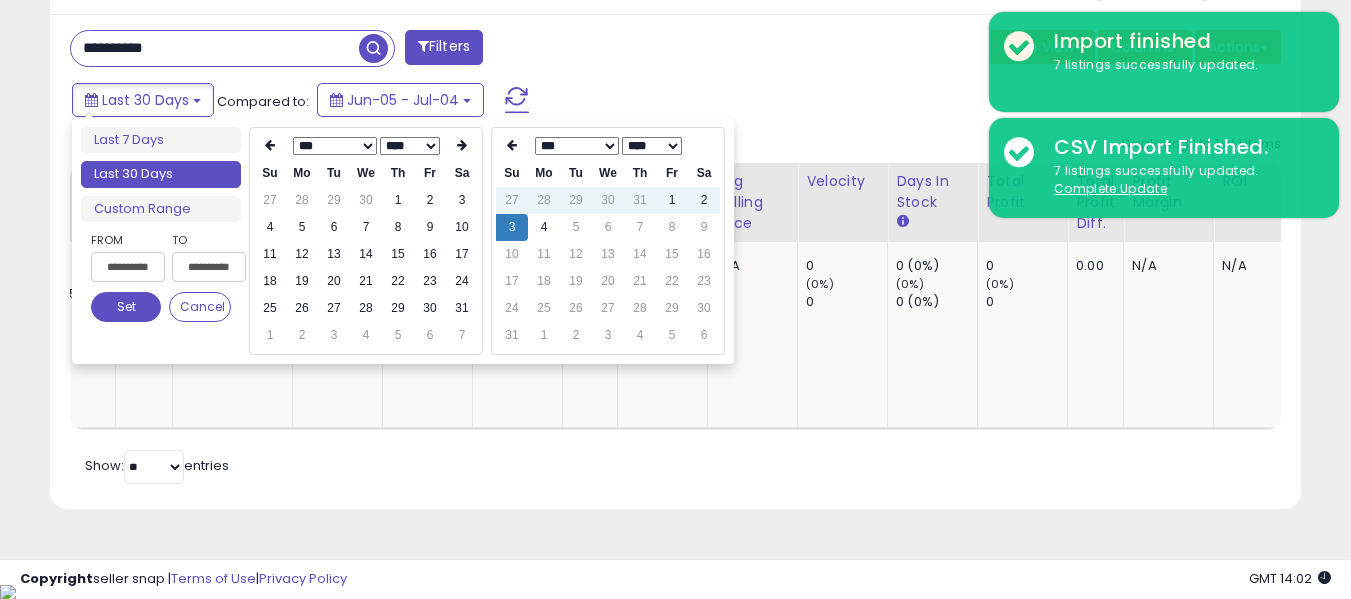 click at bounding box center (270, 145) 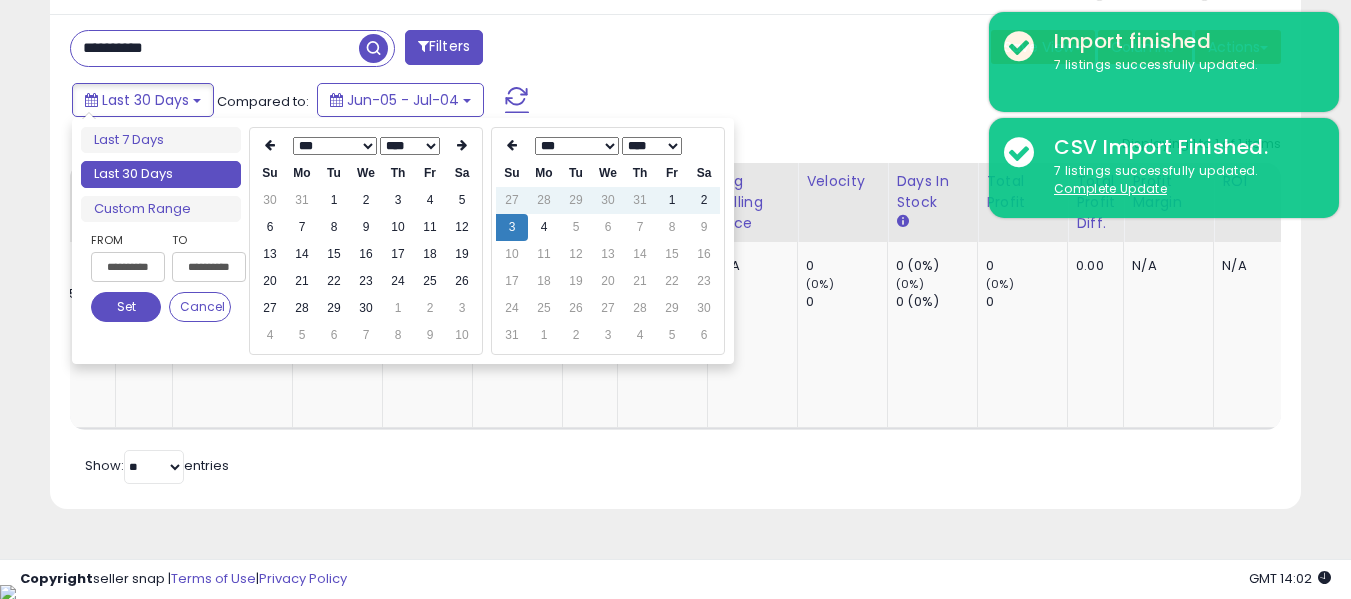 click at bounding box center [270, 145] 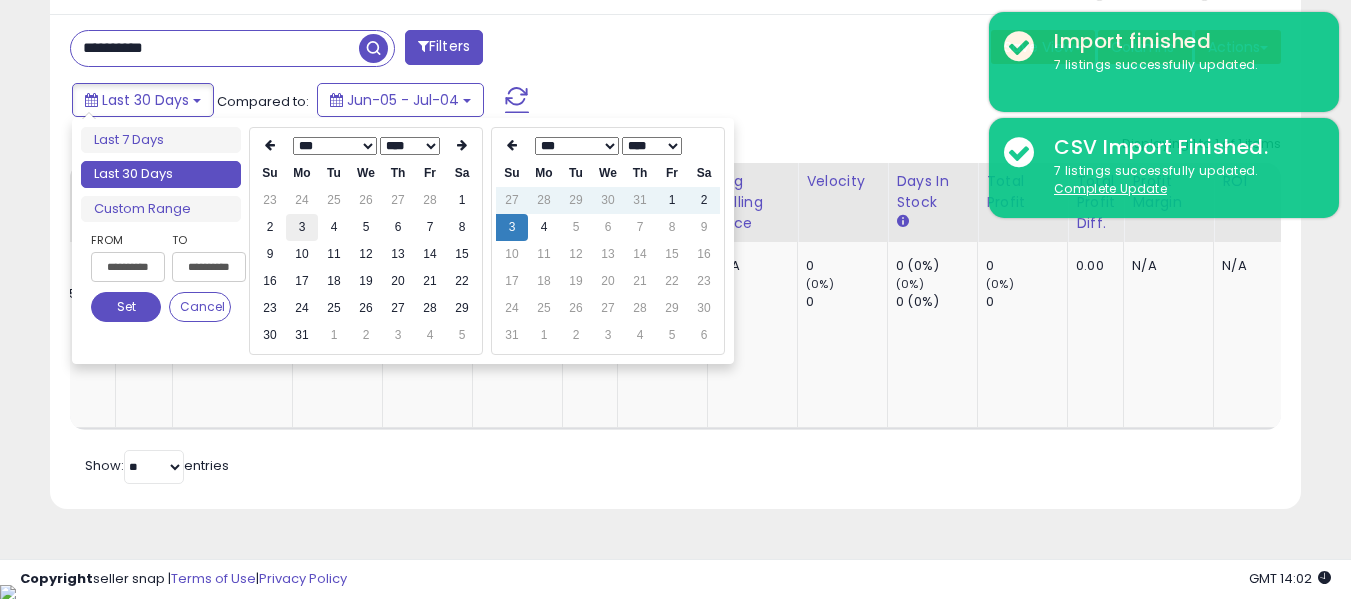 click on "3" at bounding box center [302, 227] 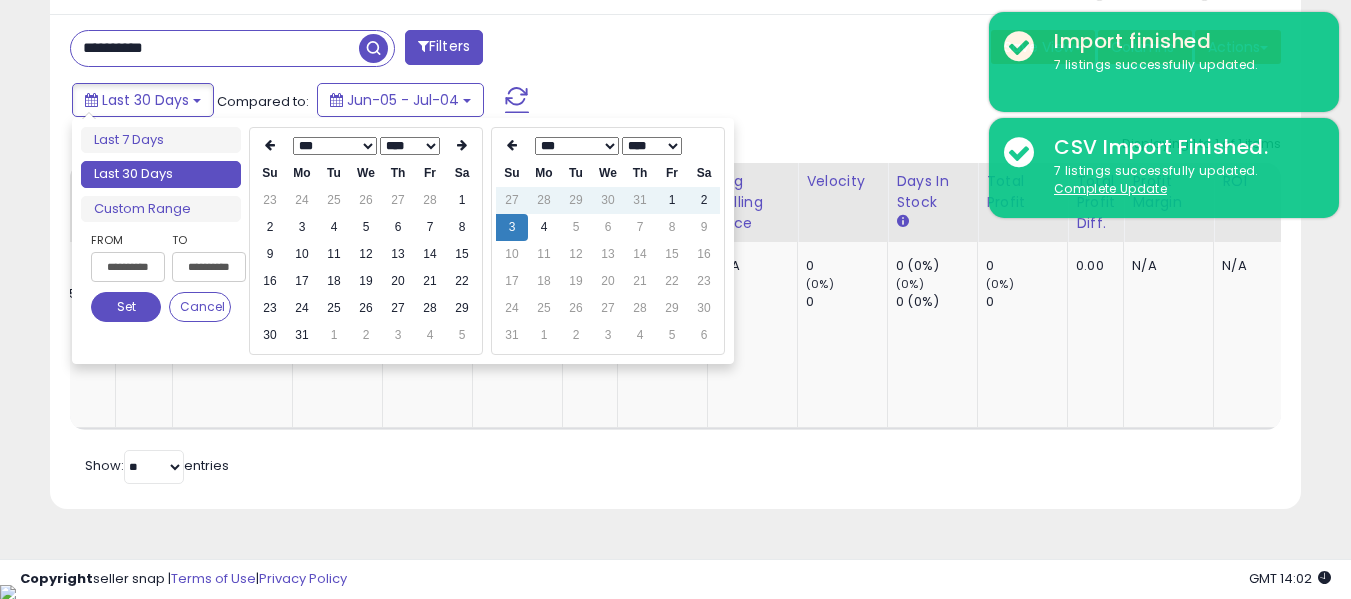 type on "**********" 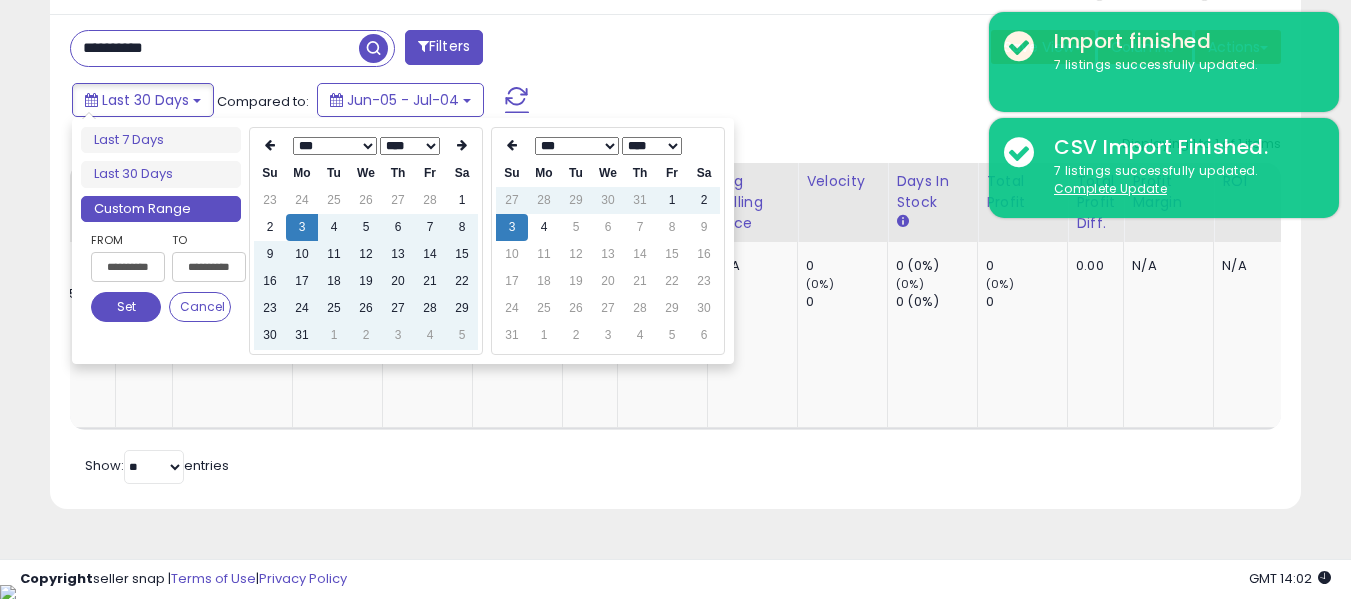 click on "Set" at bounding box center (126, 307) 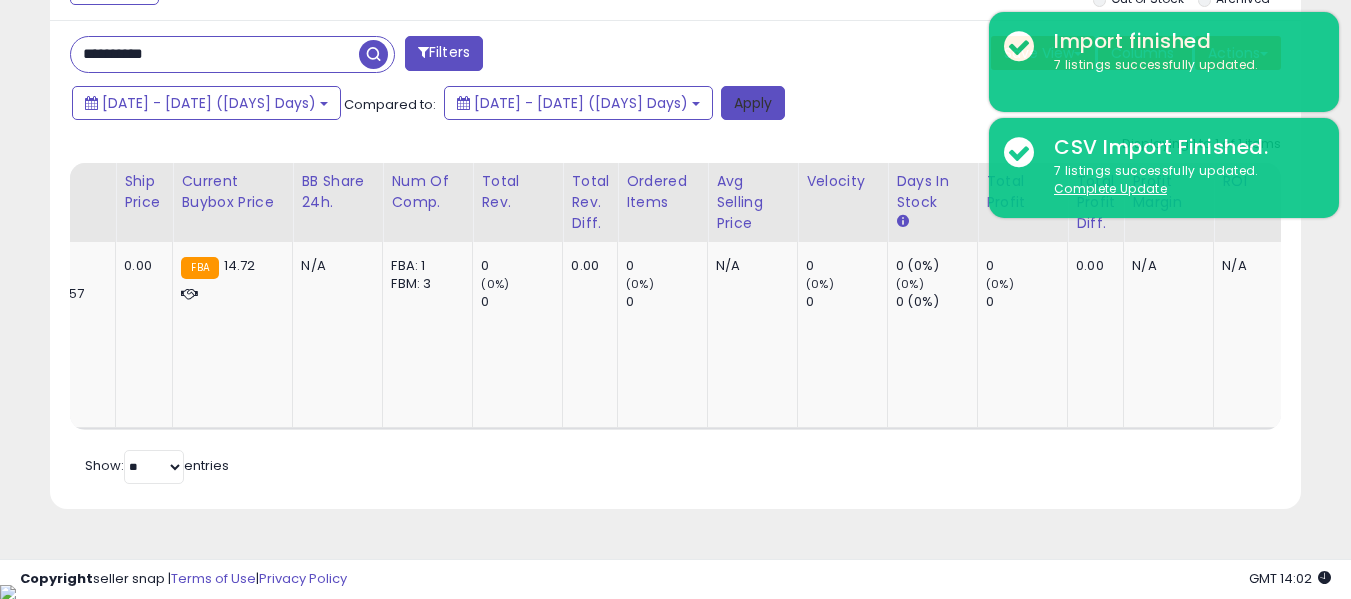 click on "Apply" at bounding box center [753, 103] 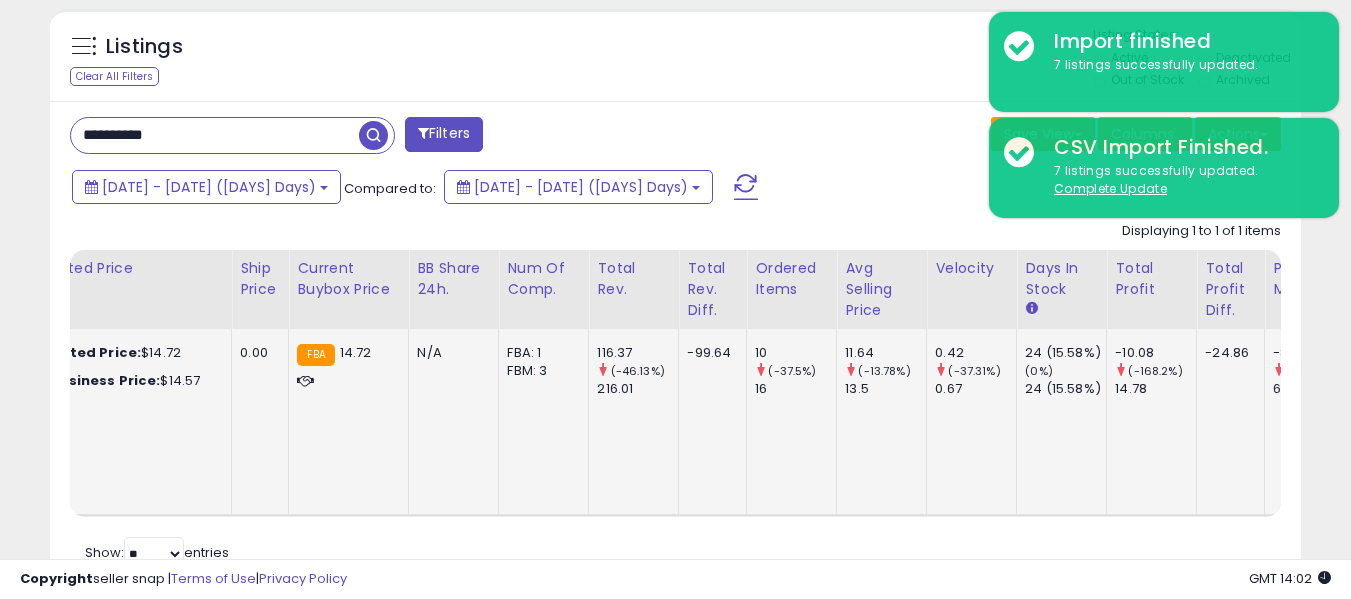 click on "11.64     (-13.78%)   13.5" 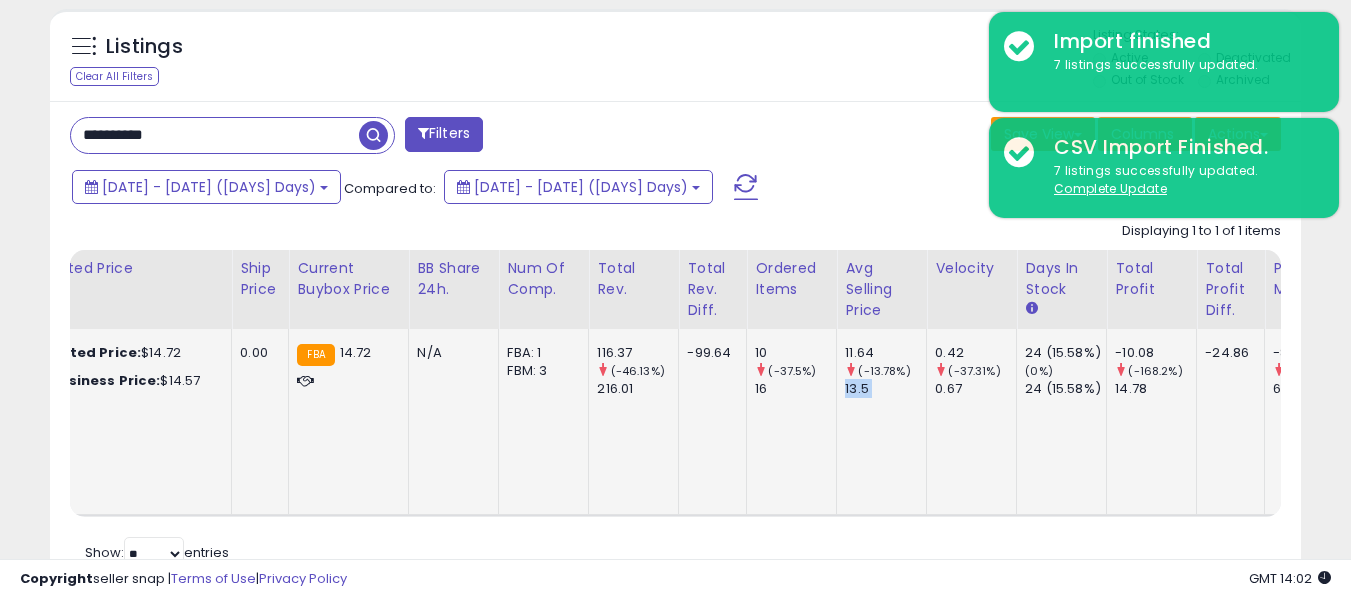 click on "11.64     (-13.78%)   13.5" 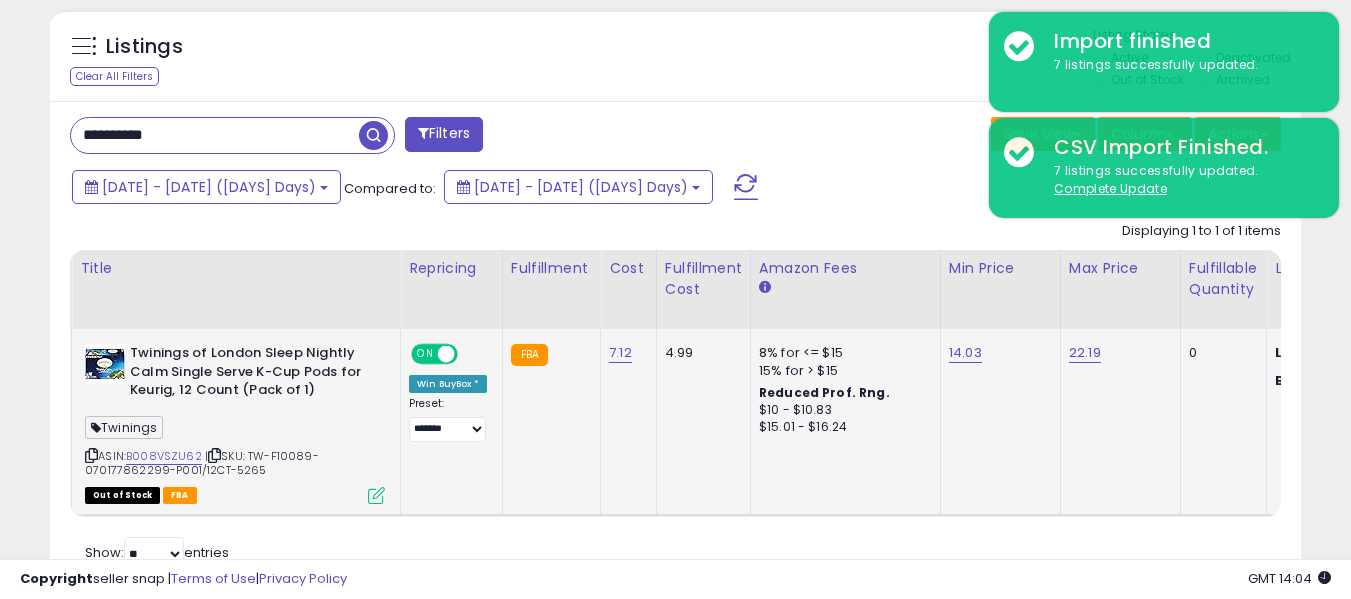 scroll, scrollTop: 0, scrollLeft: 294, axis: horizontal 